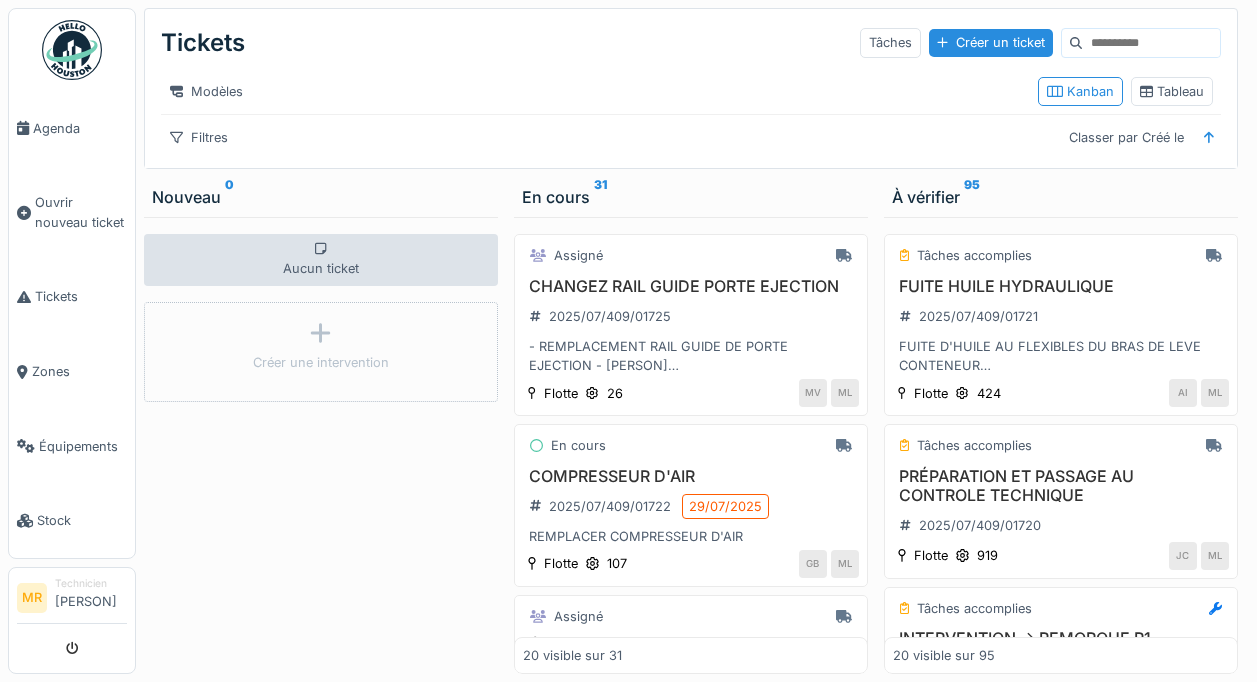 scroll, scrollTop: 7, scrollLeft: 0, axis: vertical 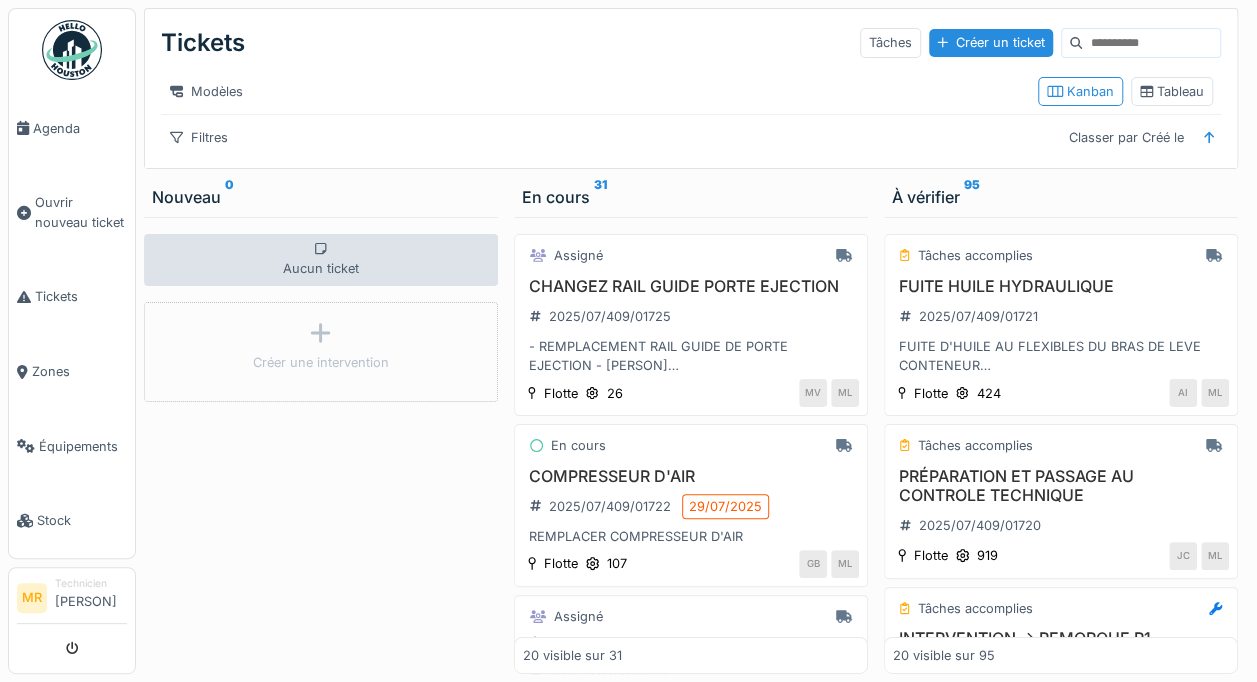 click on "Ouvrir nouveau ticket" at bounding box center [81, 212] 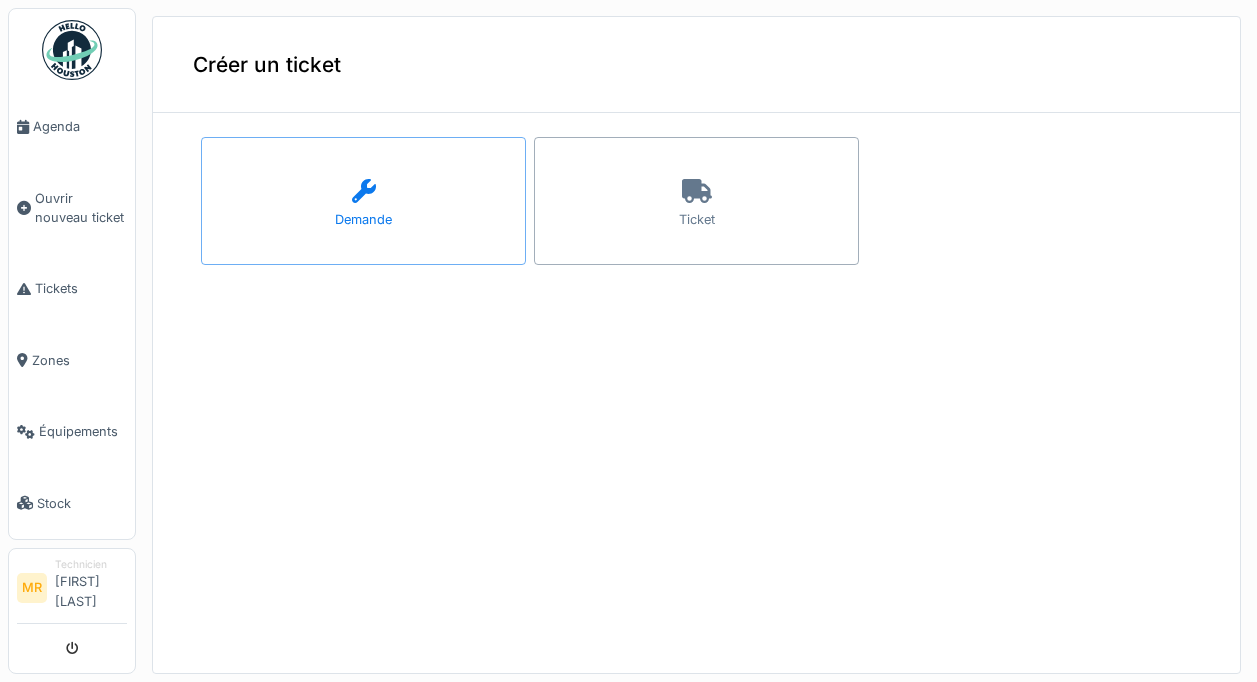 click on "Ticket" at bounding box center (696, 201) 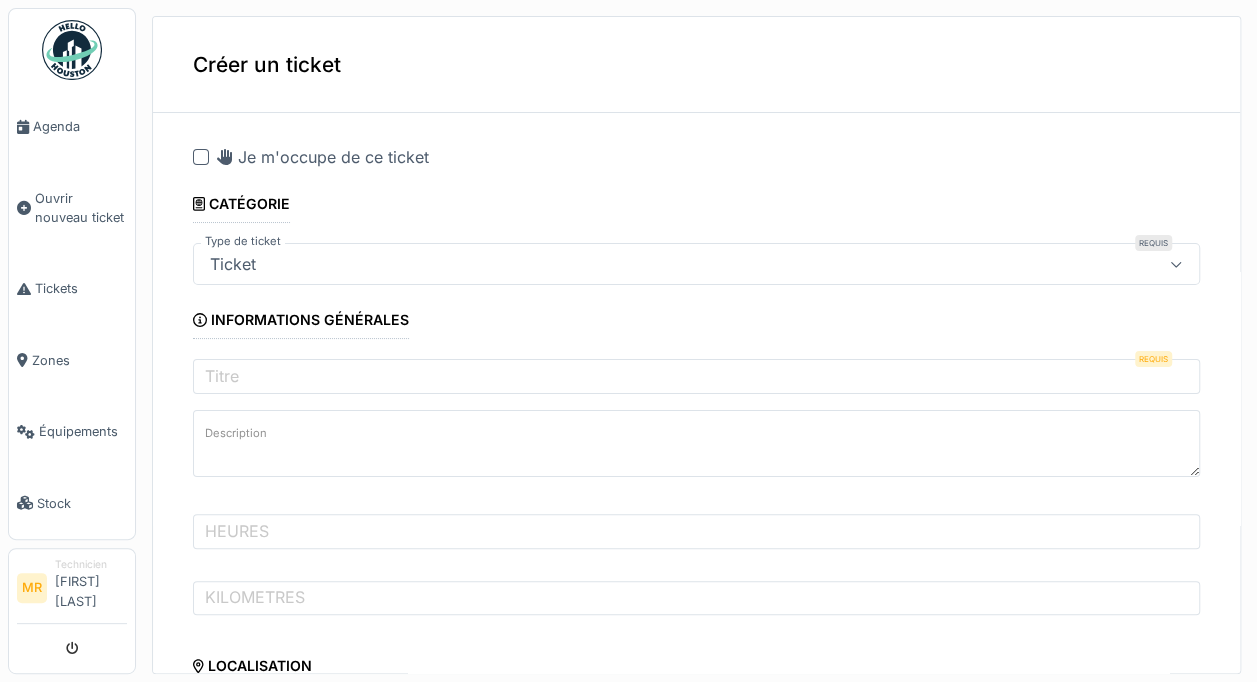 click at bounding box center (201, 157) 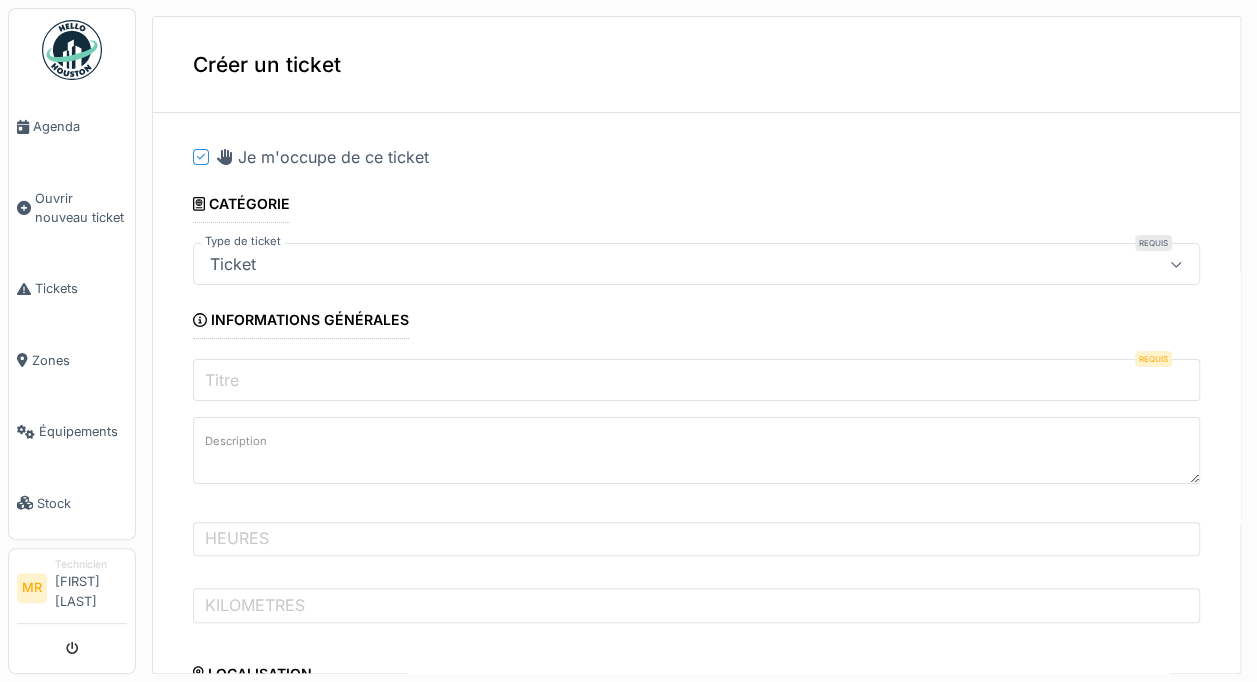 click on "Titre" at bounding box center (696, 380) 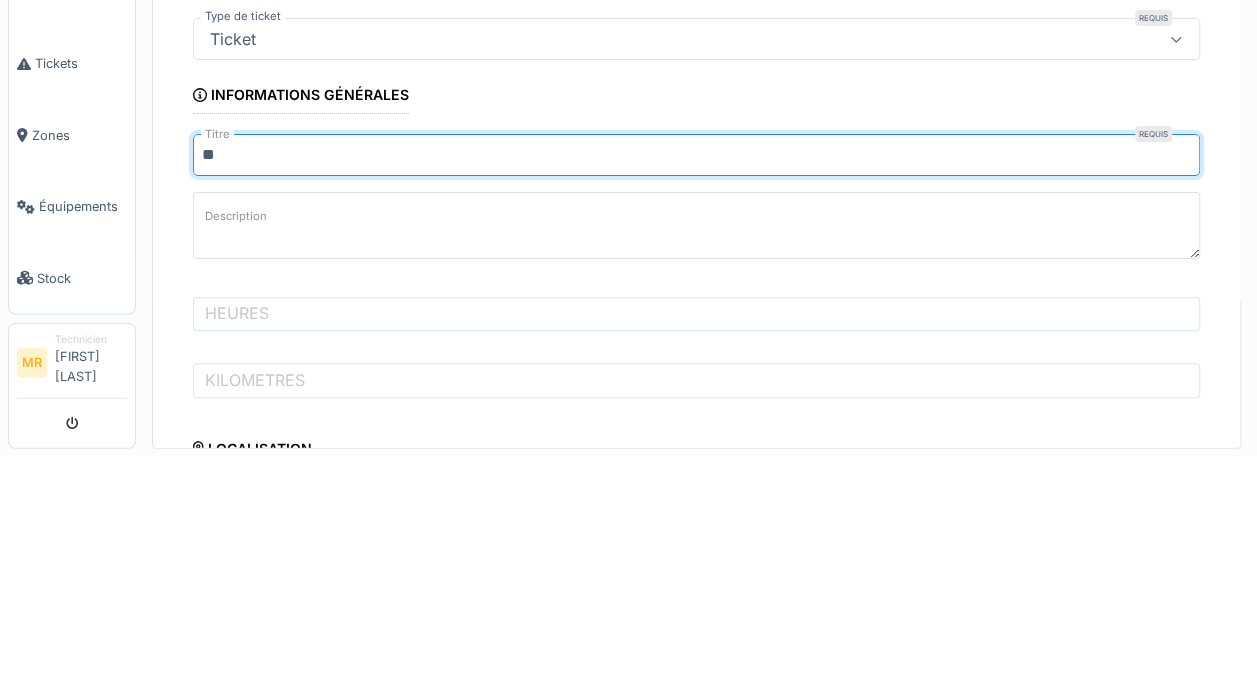 type on "*" 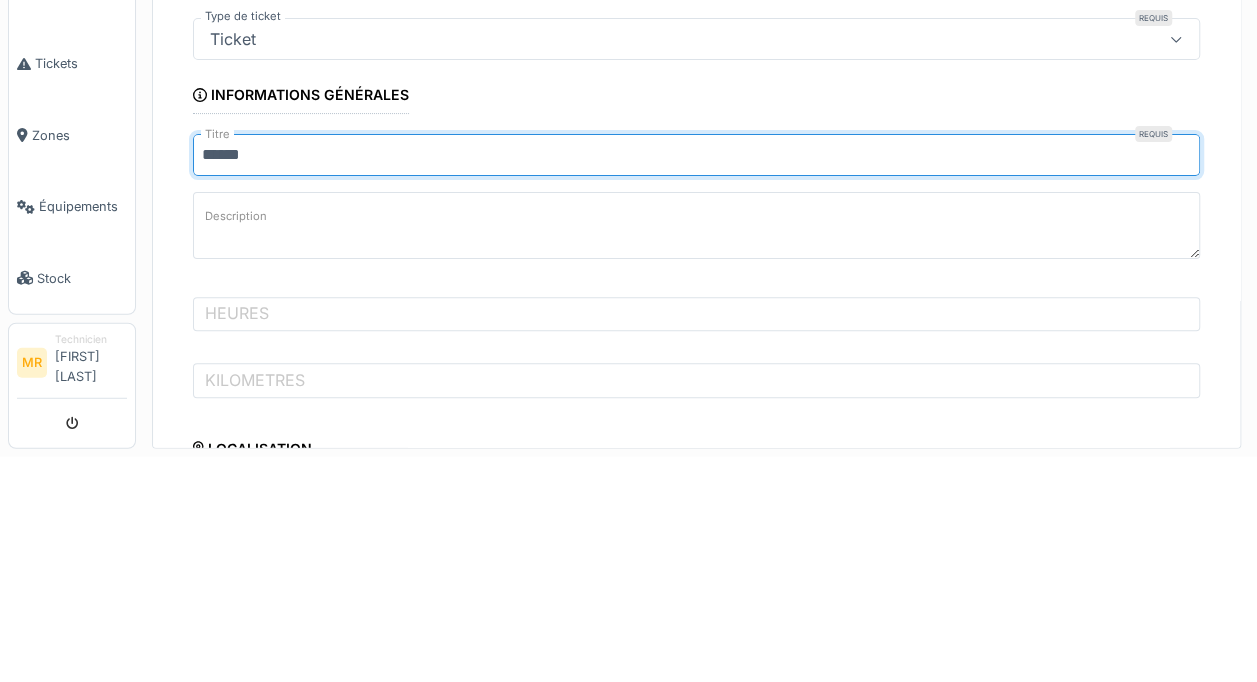 type on "******" 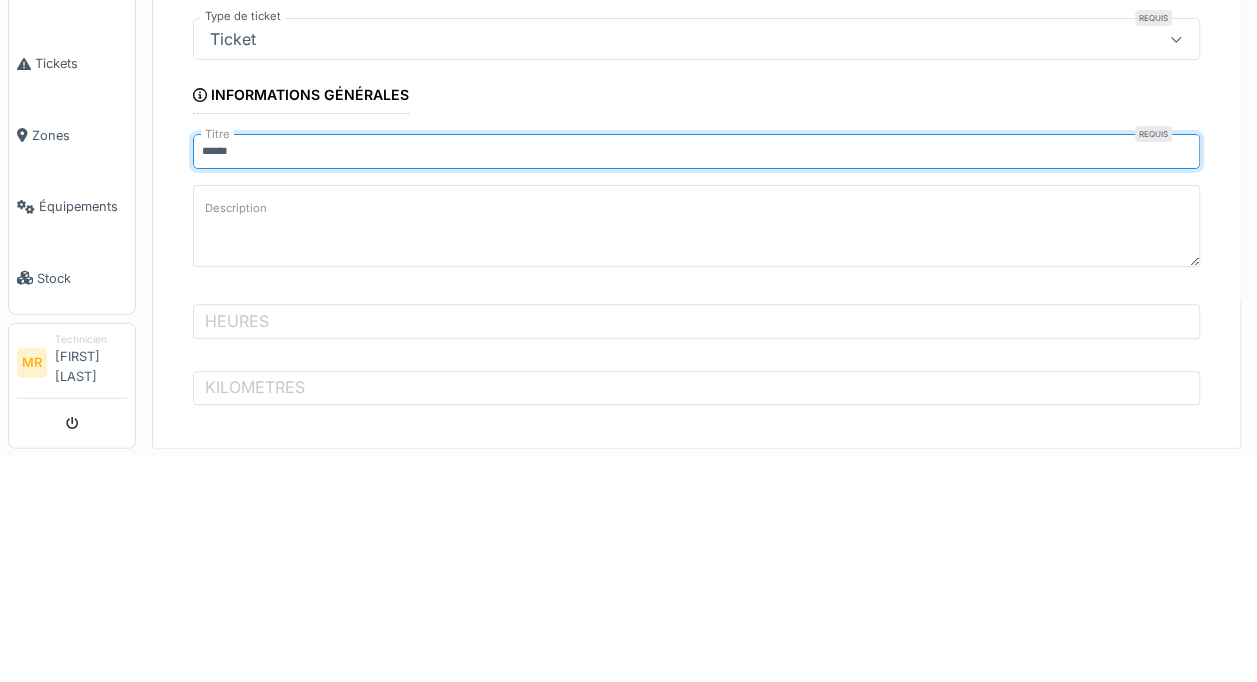 click on "Description" at bounding box center (696, 451) 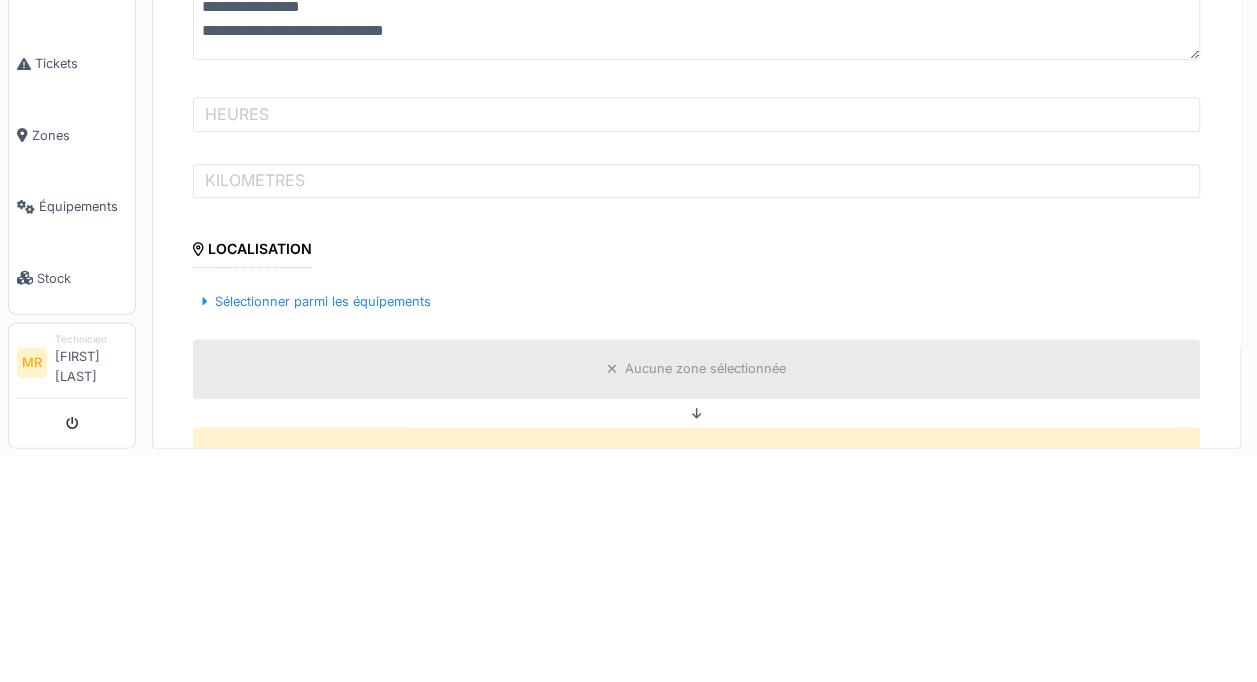 scroll, scrollTop: 217, scrollLeft: 0, axis: vertical 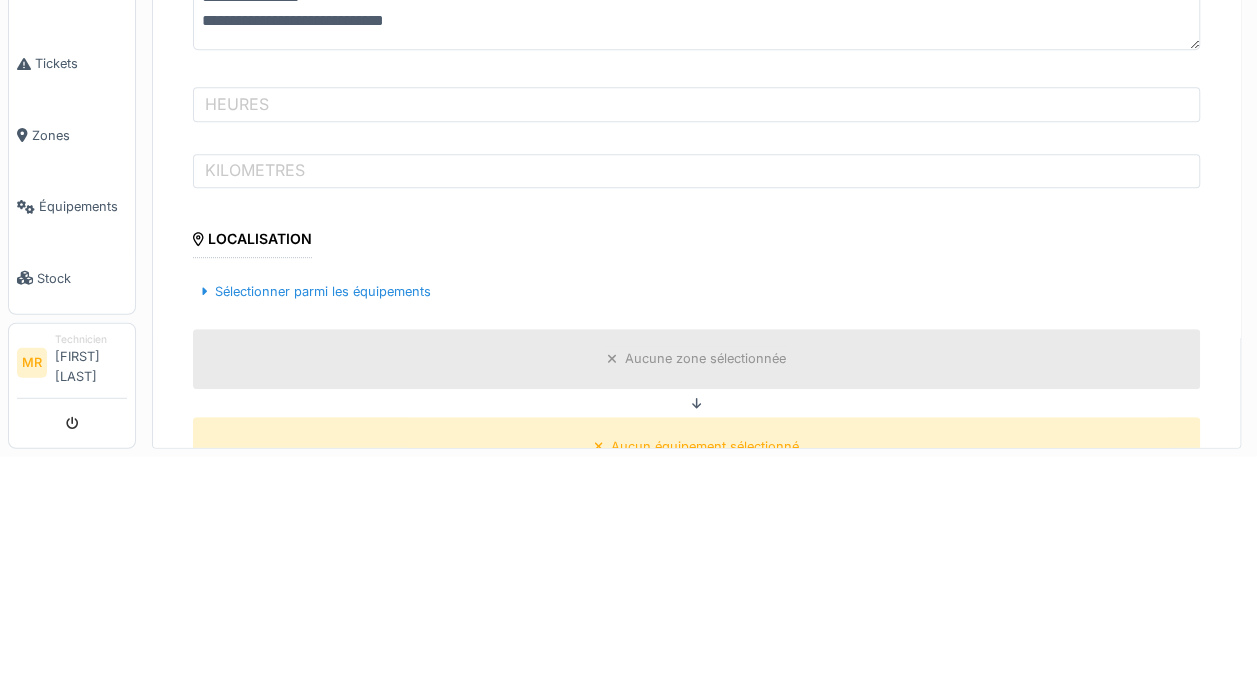 type on "**********" 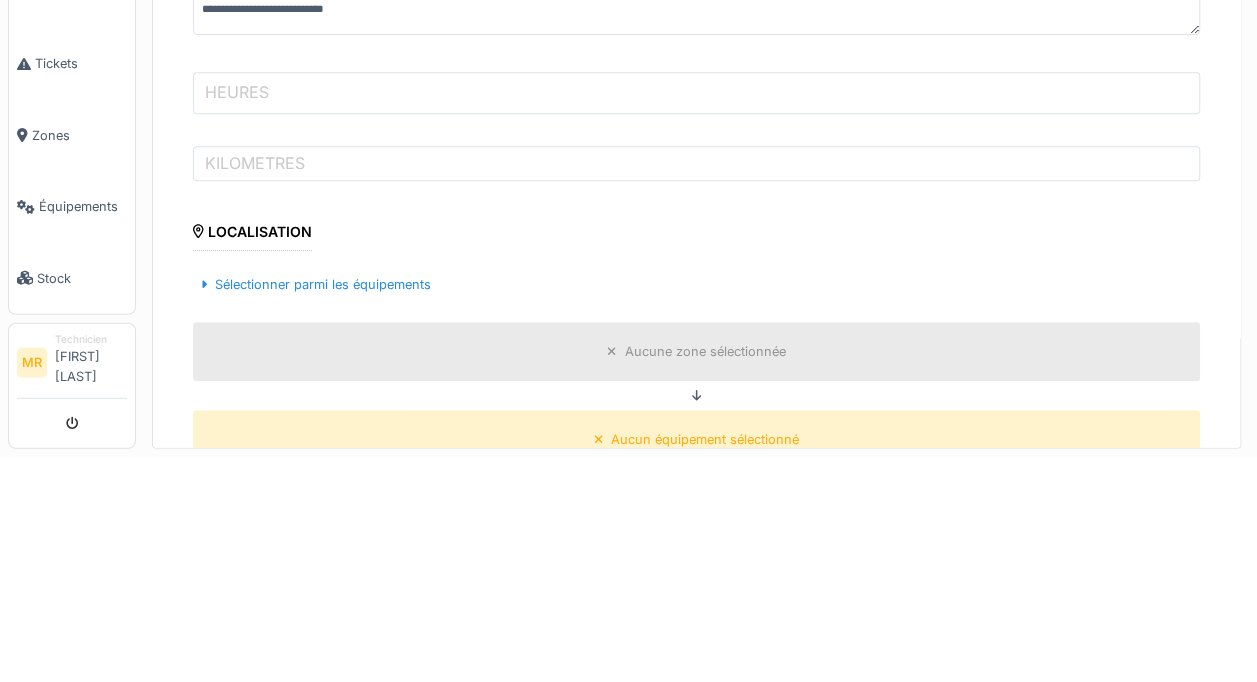 click on "HEURES" at bounding box center (696, 318) 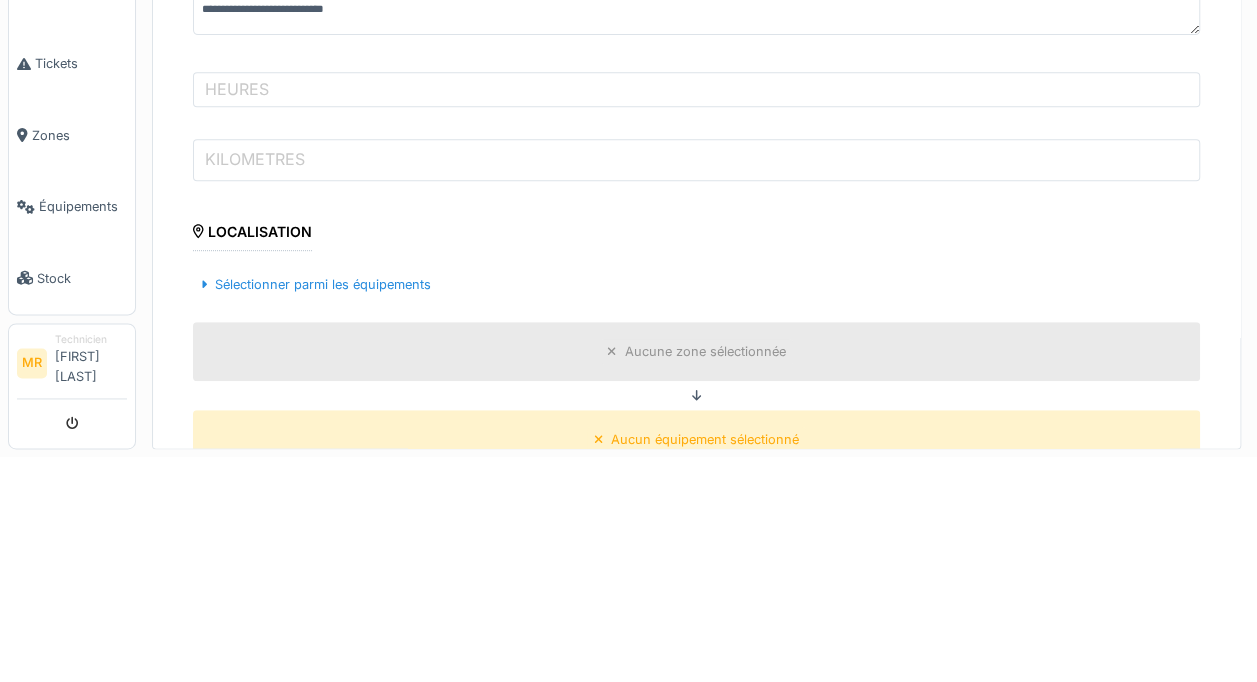 click on "KILOMETRES" at bounding box center (696, 385) 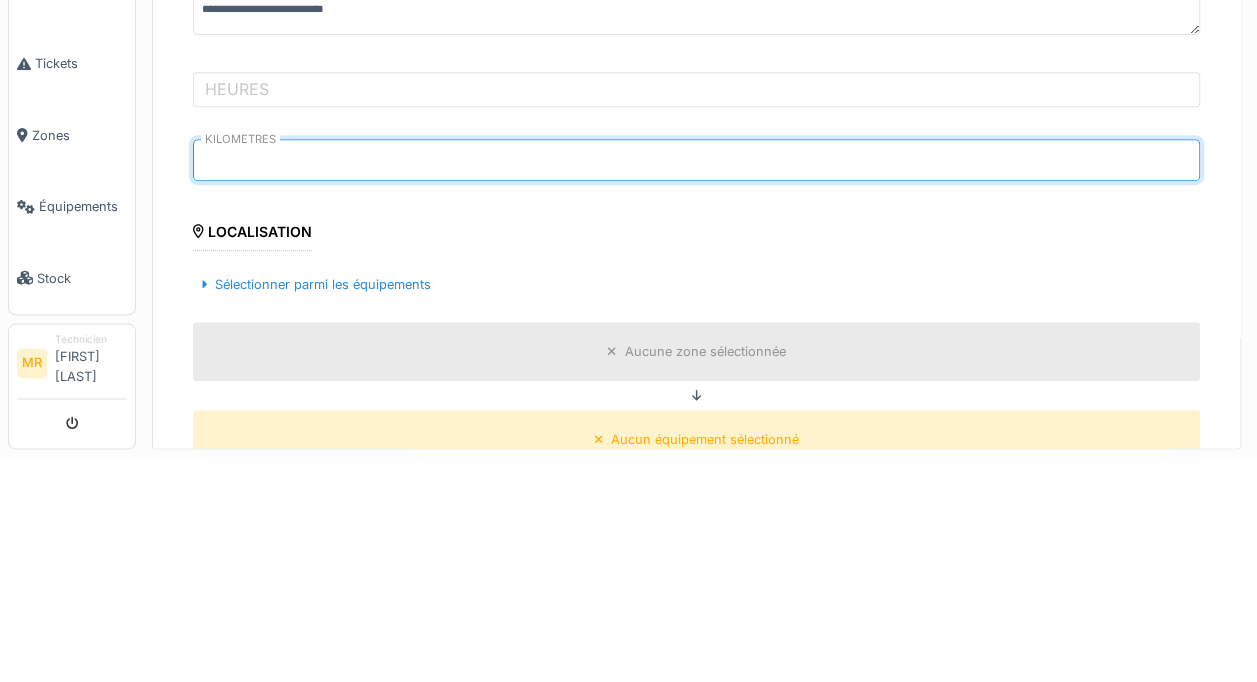 type on "*****" 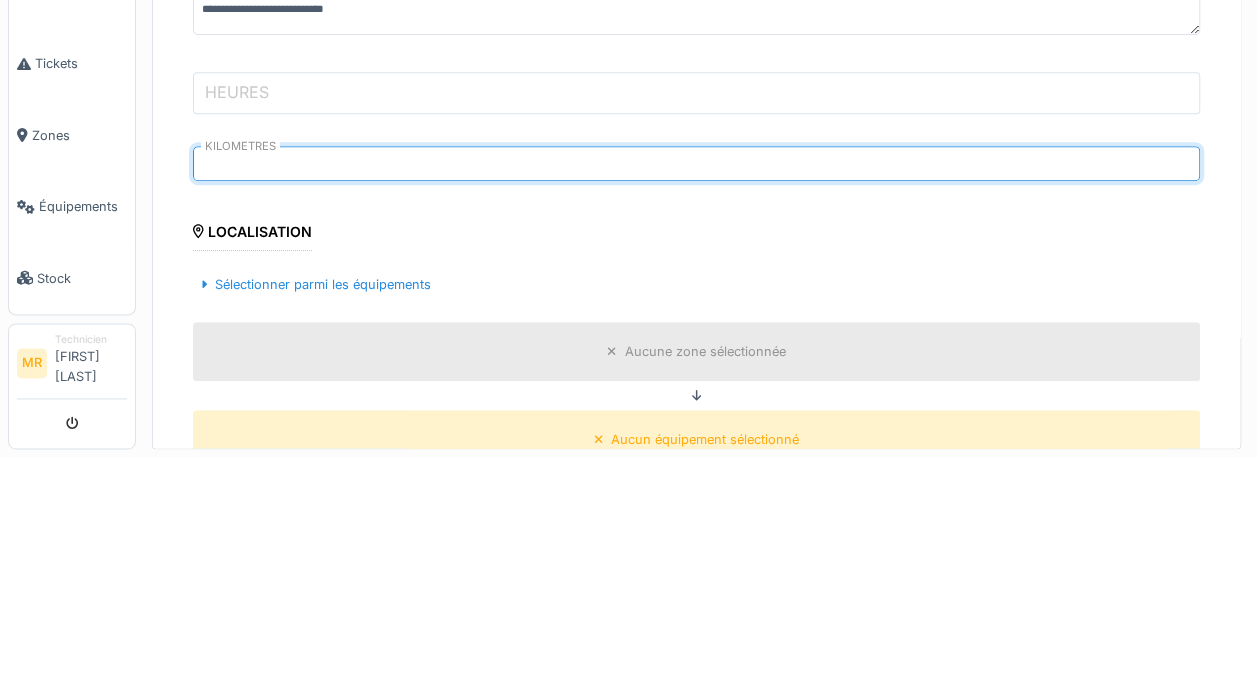 click on "HEURES" at bounding box center [696, 318] 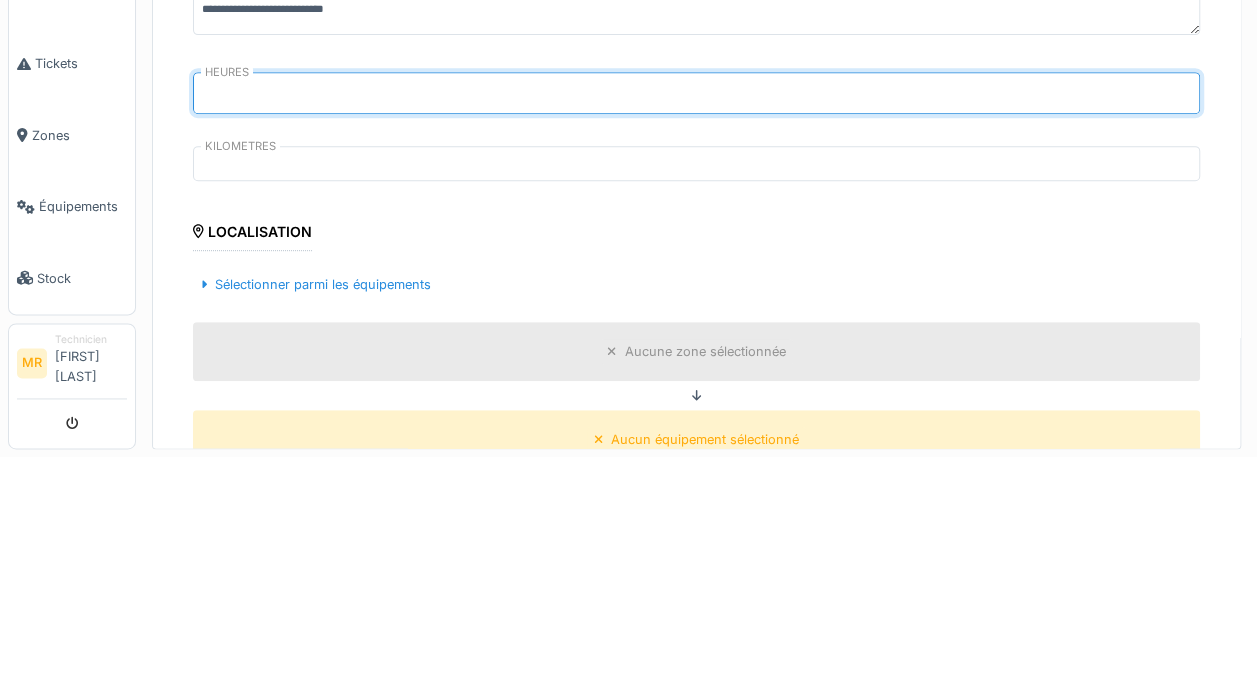 type on "****" 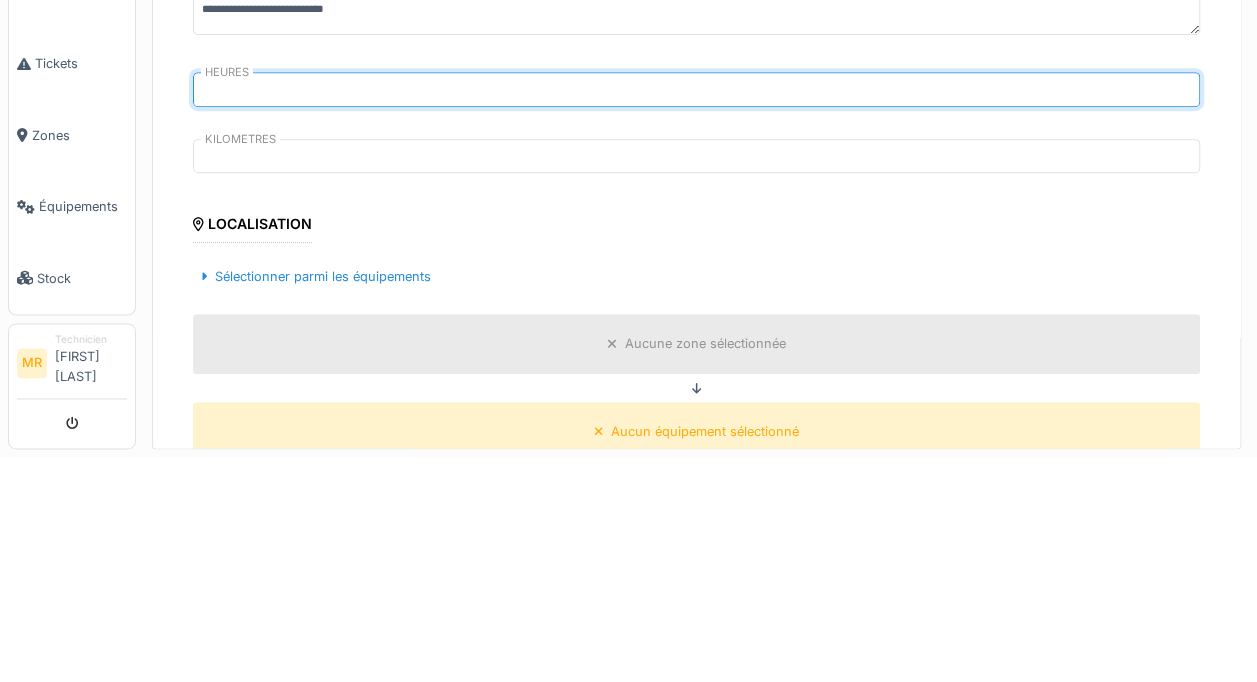 click on "Sélectionner parmi les équipements" at bounding box center [316, 501] 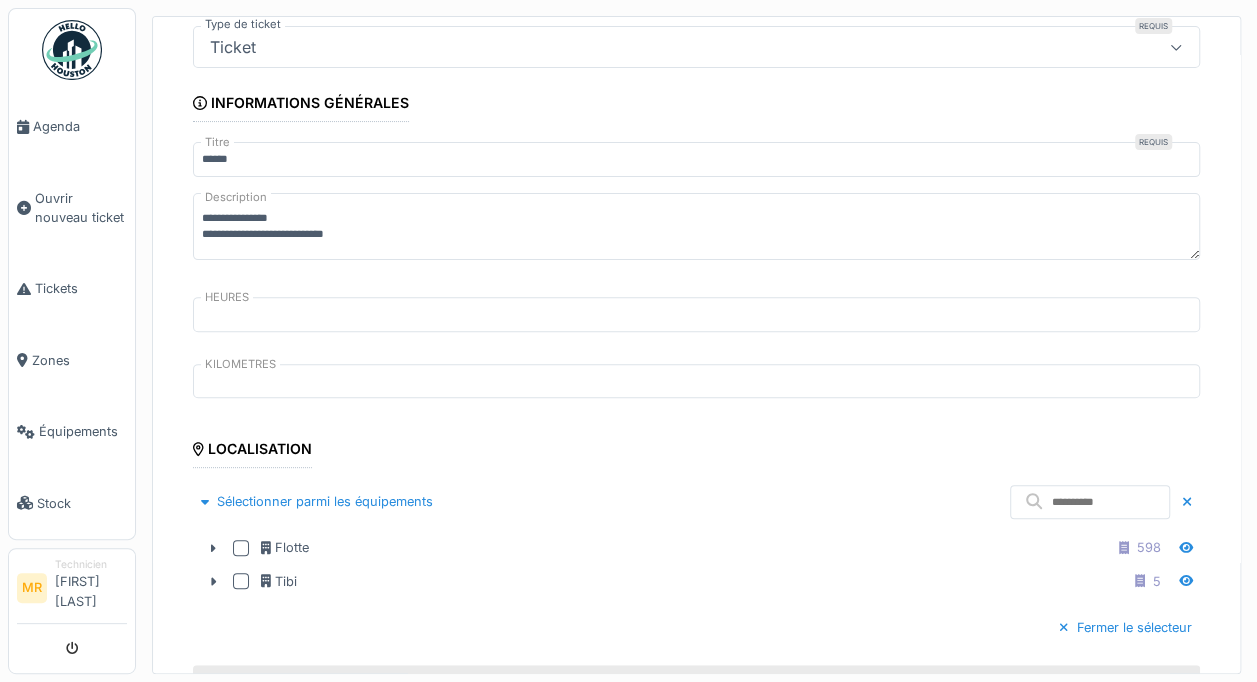 click at bounding box center [241, 548] 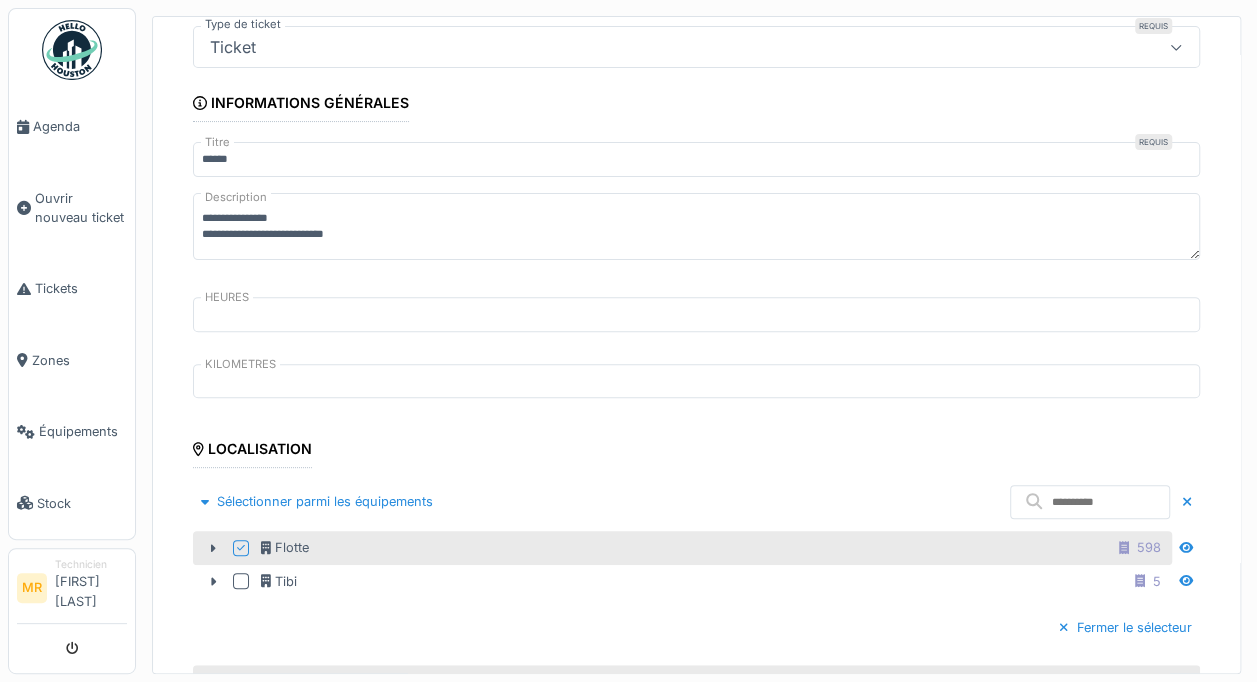 click 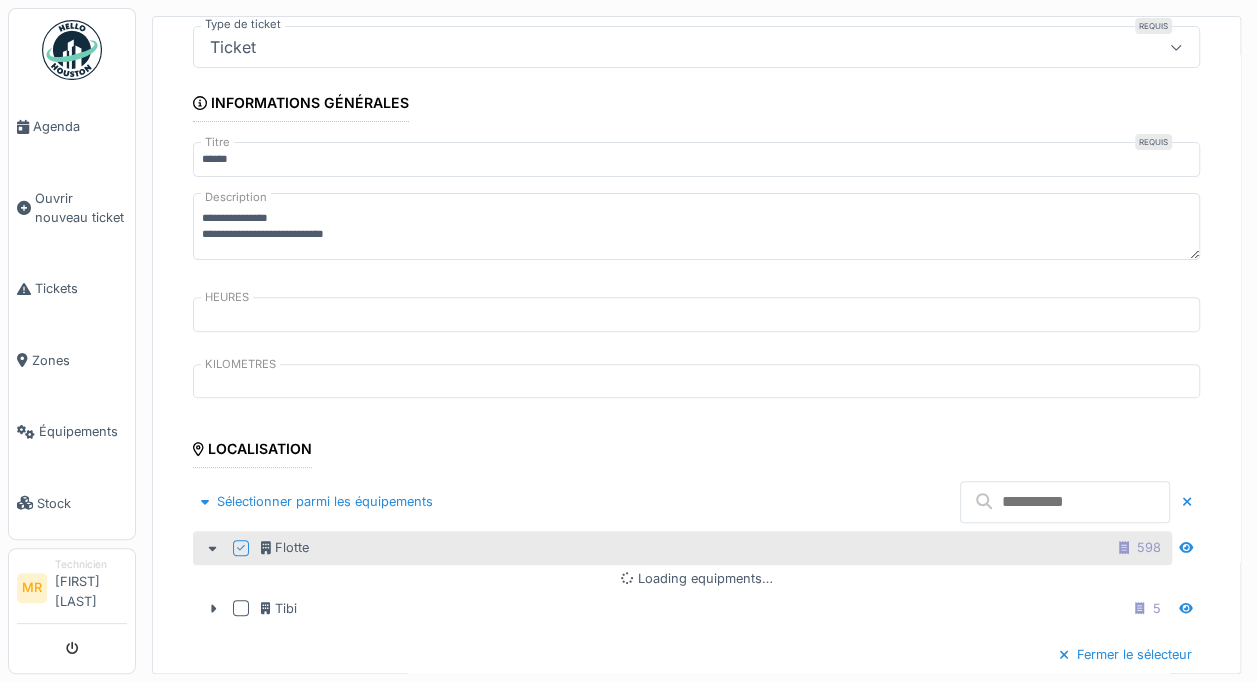 click at bounding box center [1065, 502] 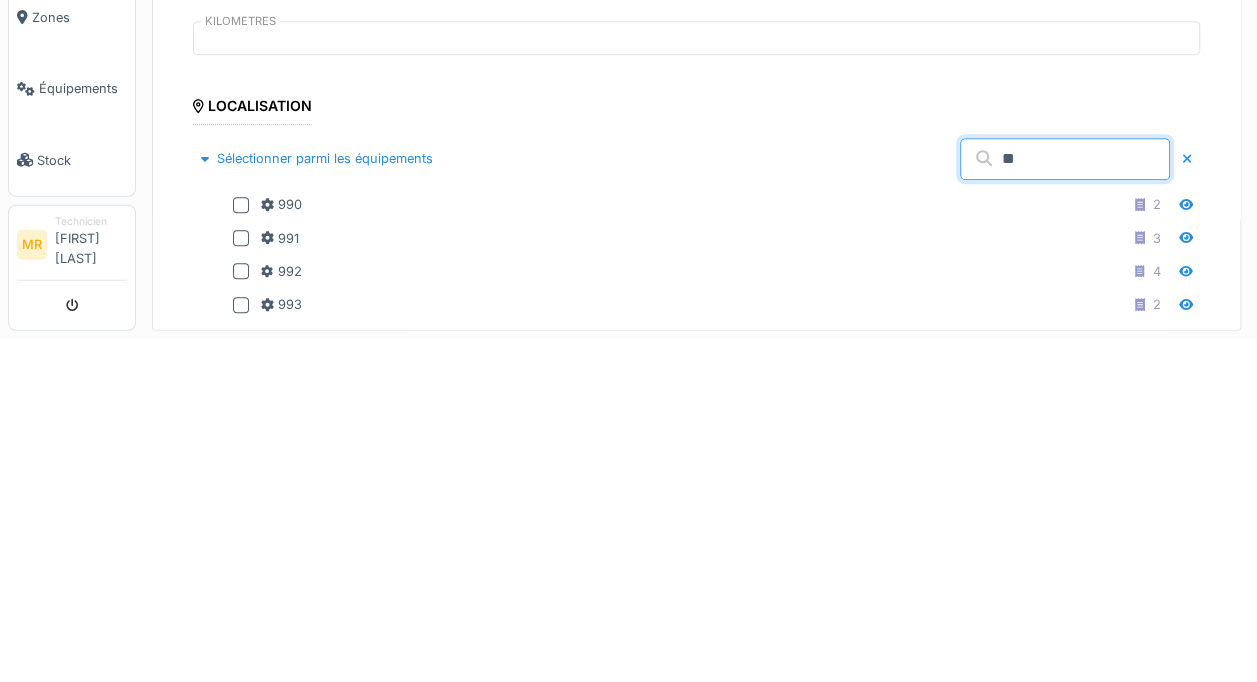 type on "**" 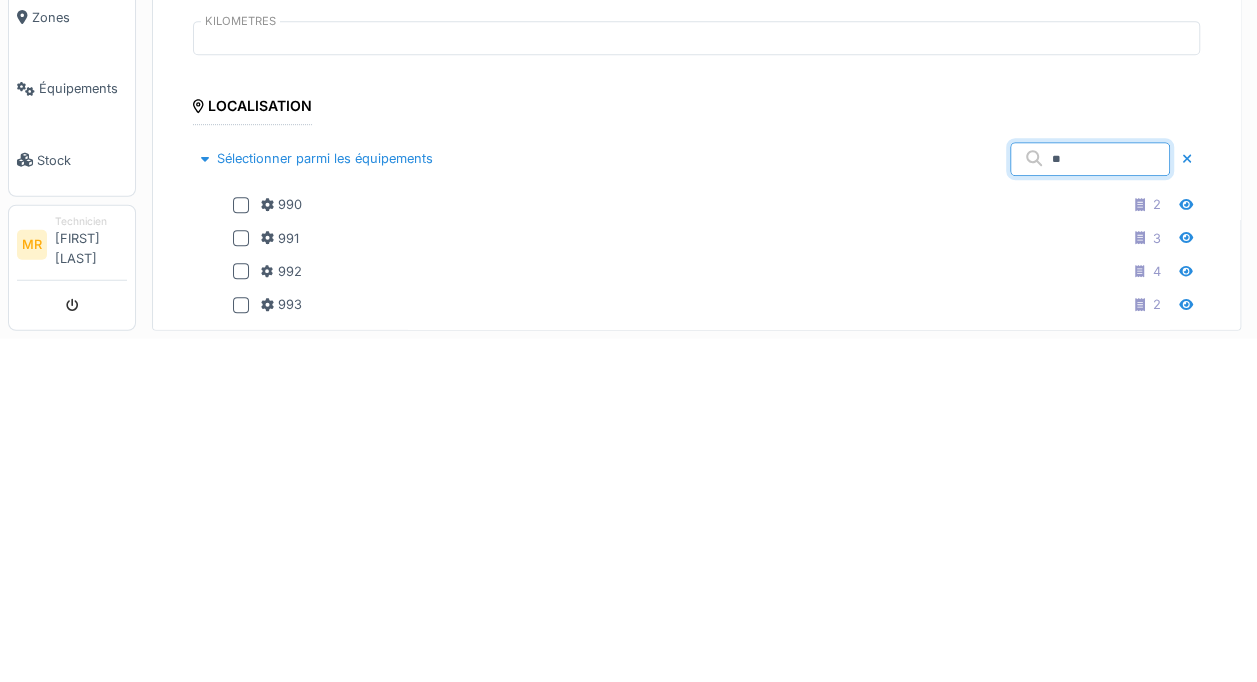 click on "992 4" at bounding box center [682, 614] 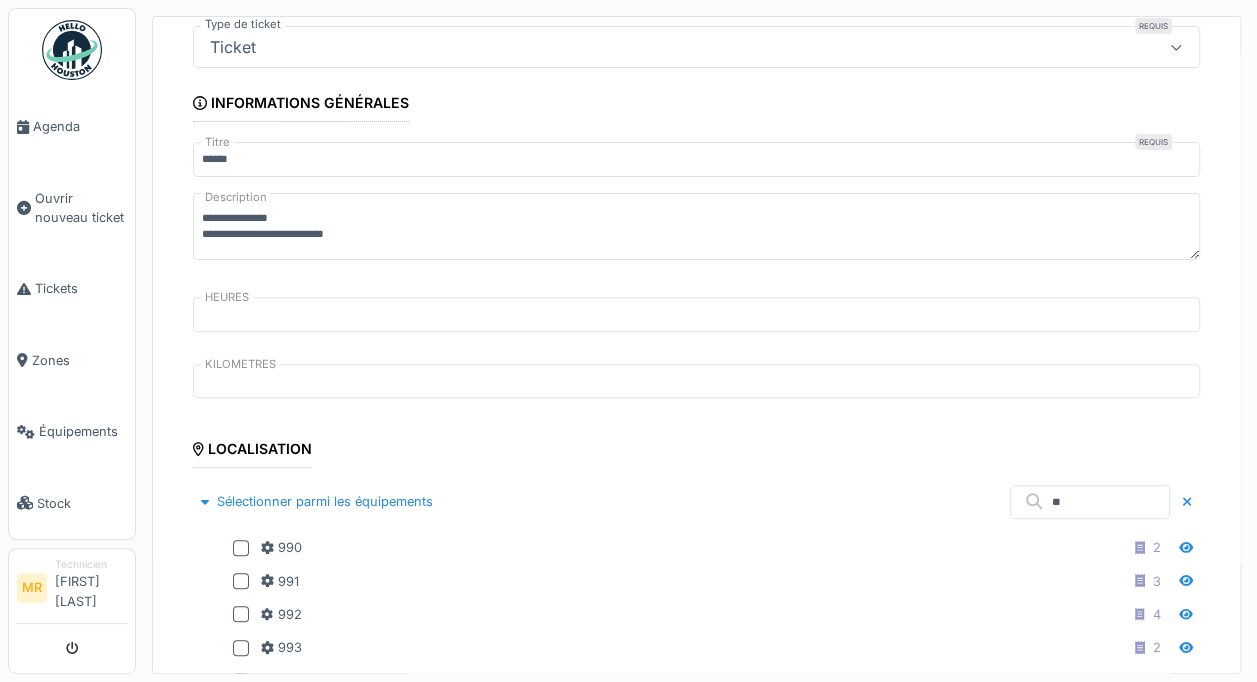 click at bounding box center (241, 581) 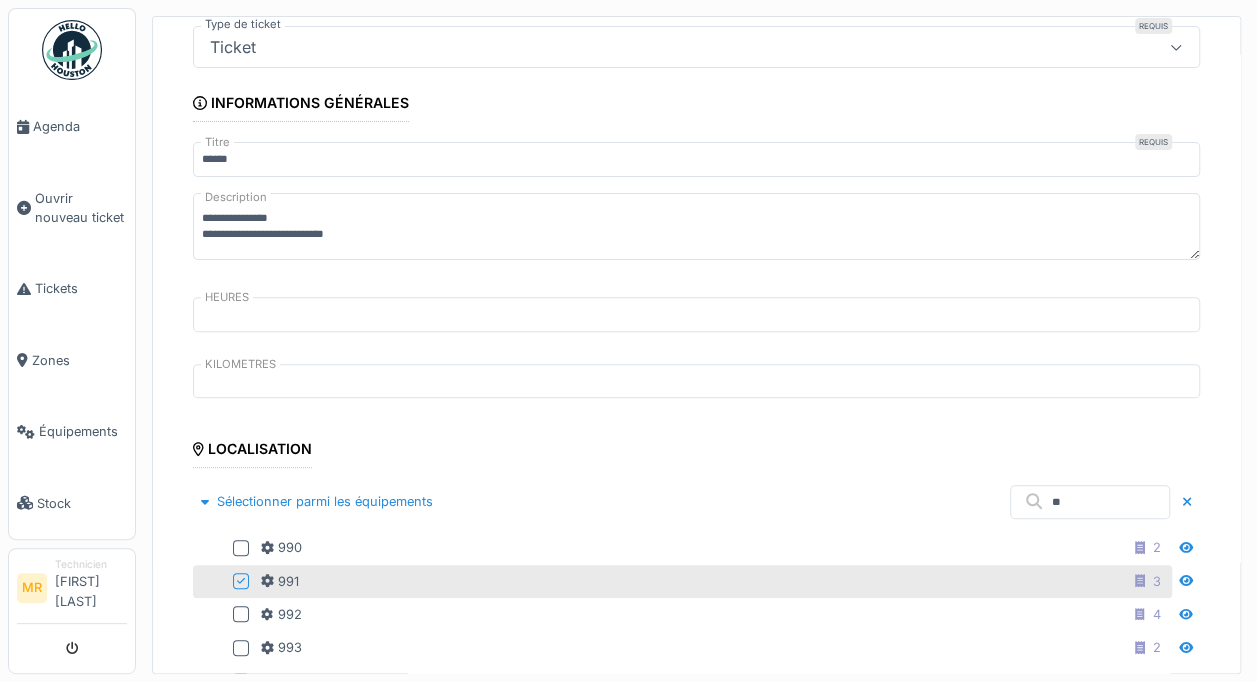 click on "Sélectionner parmi les équipements" at bounding box center (317, 501) 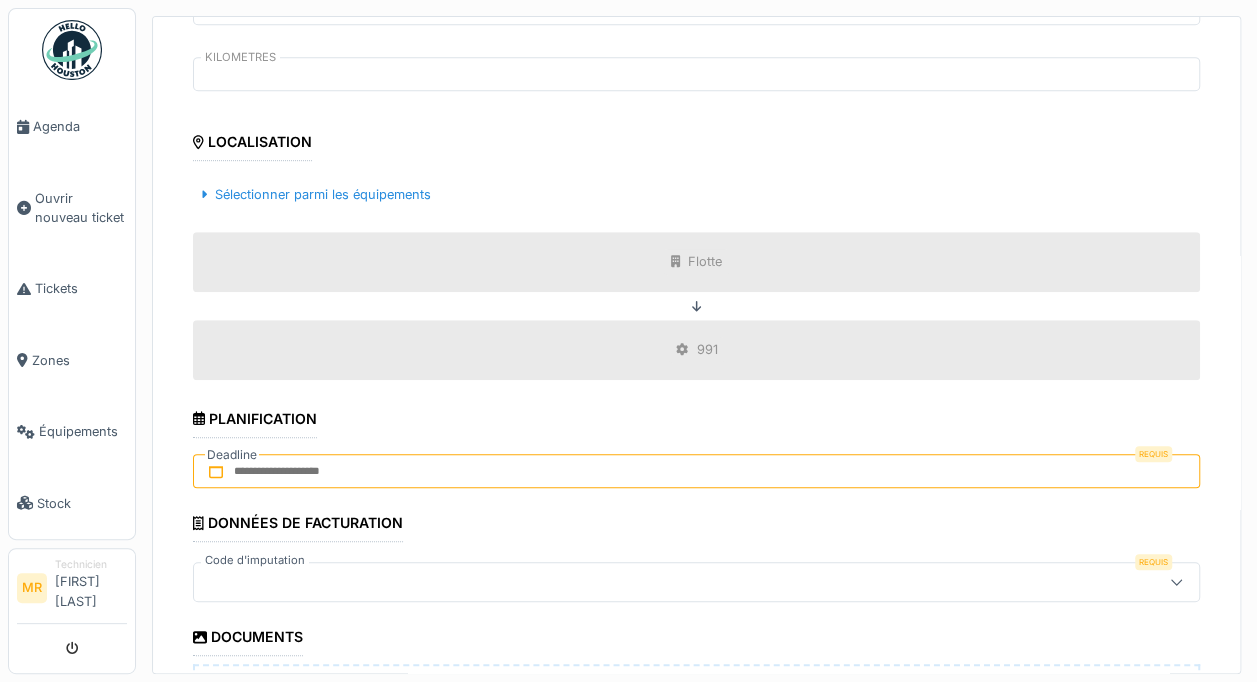 scroll, scrollTop: 540, scrollLeft: 0, axis: vertical 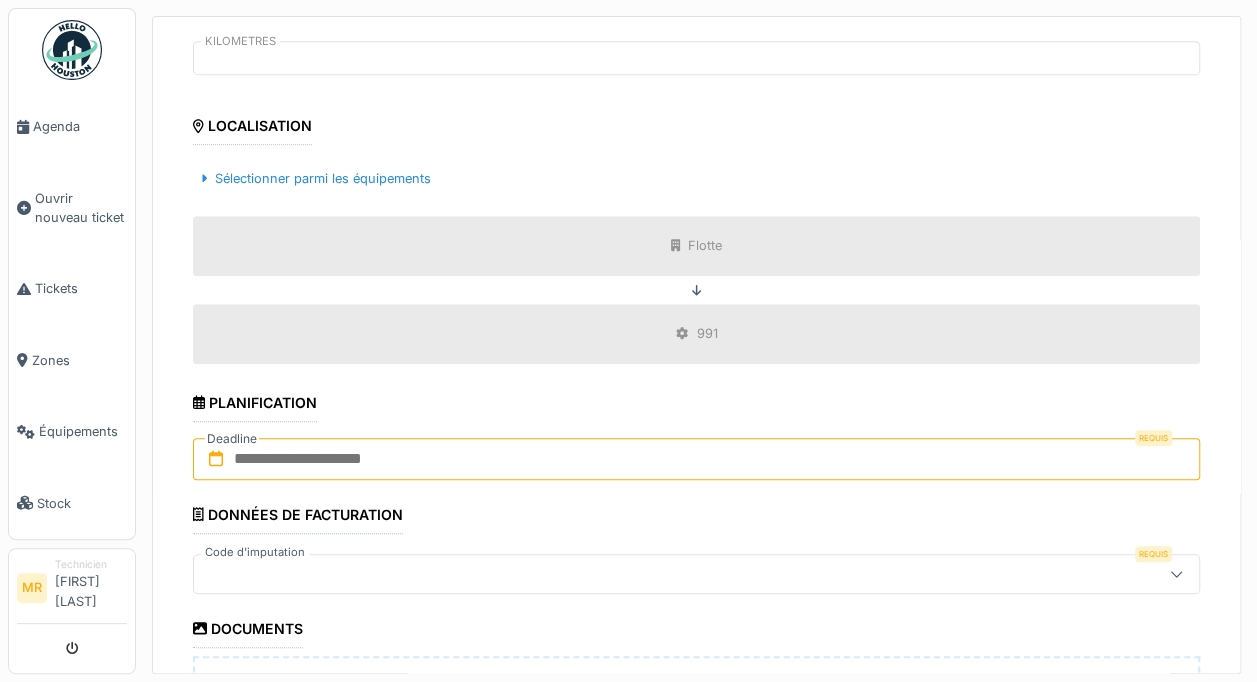 click at bounding box center [696, 459] 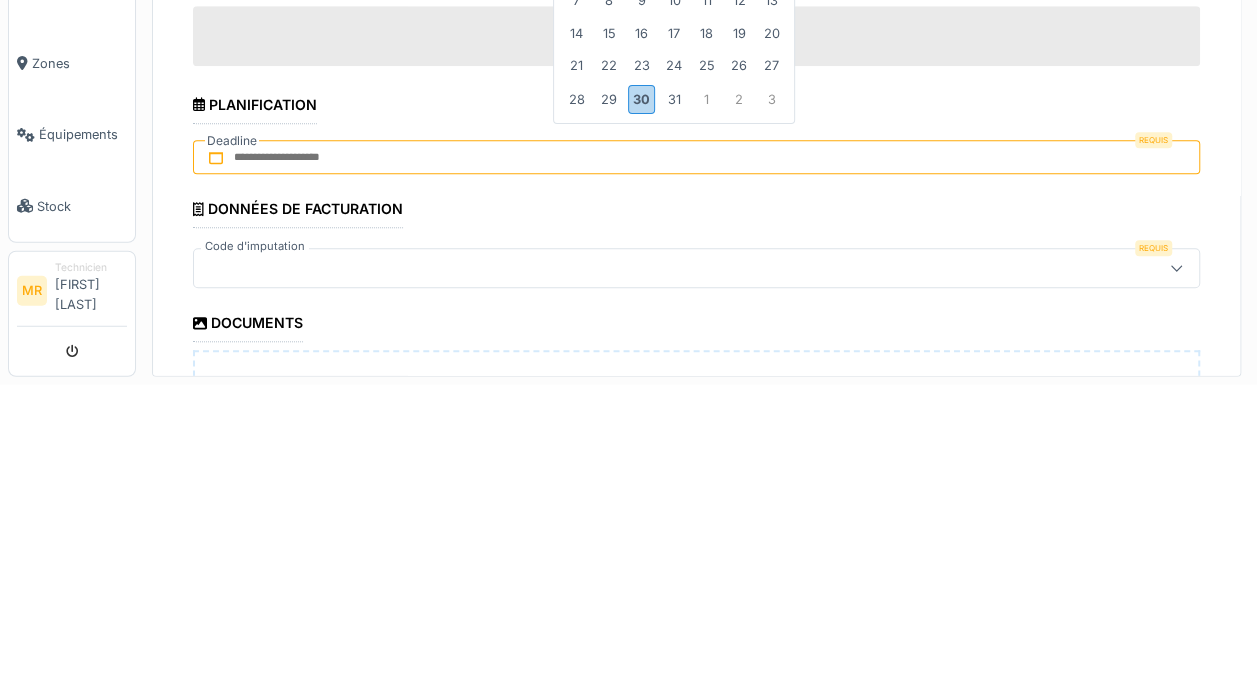 click on "30" at bounding box center (641, 396) 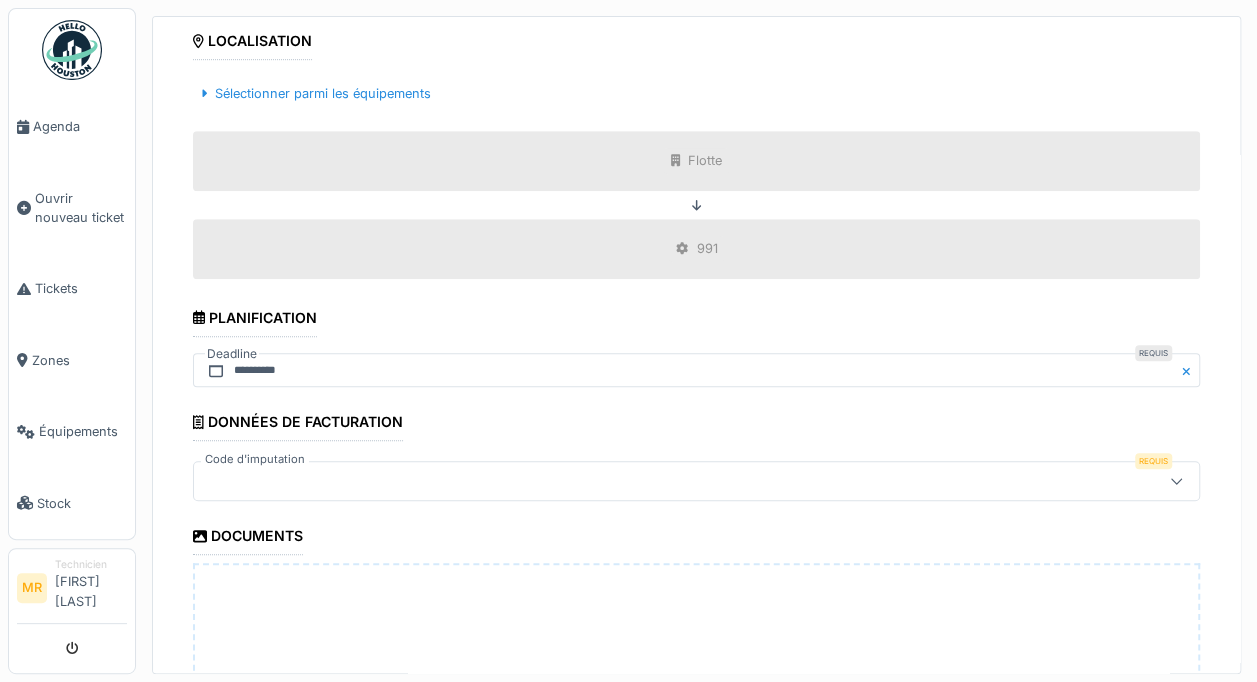 scroll, scrollTop: 684, scrollLeft: 0, axis: vertical 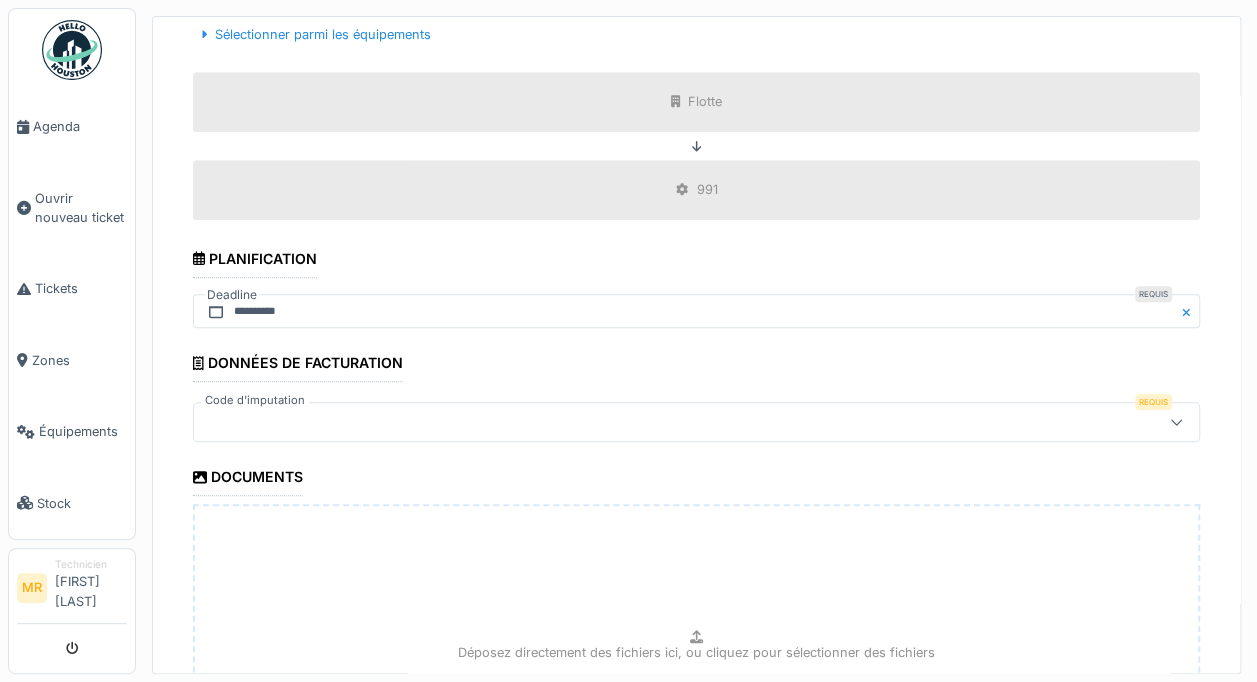 click at bounding box center (646, 422) 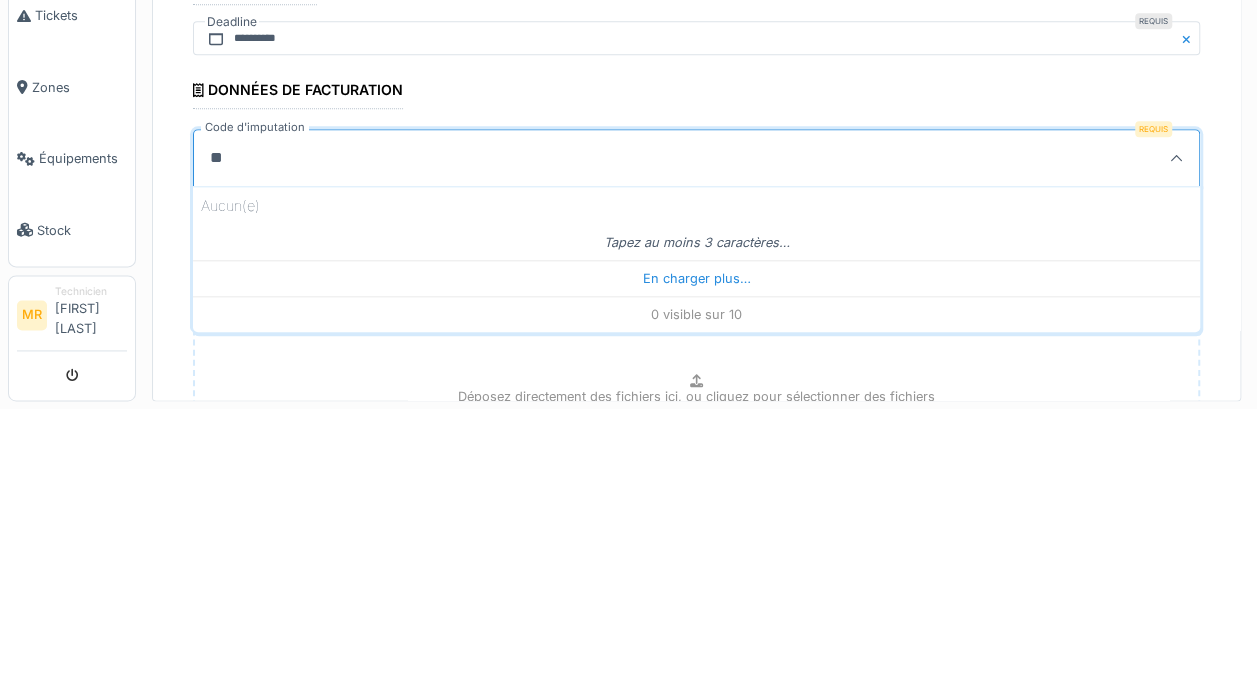 type on "***" 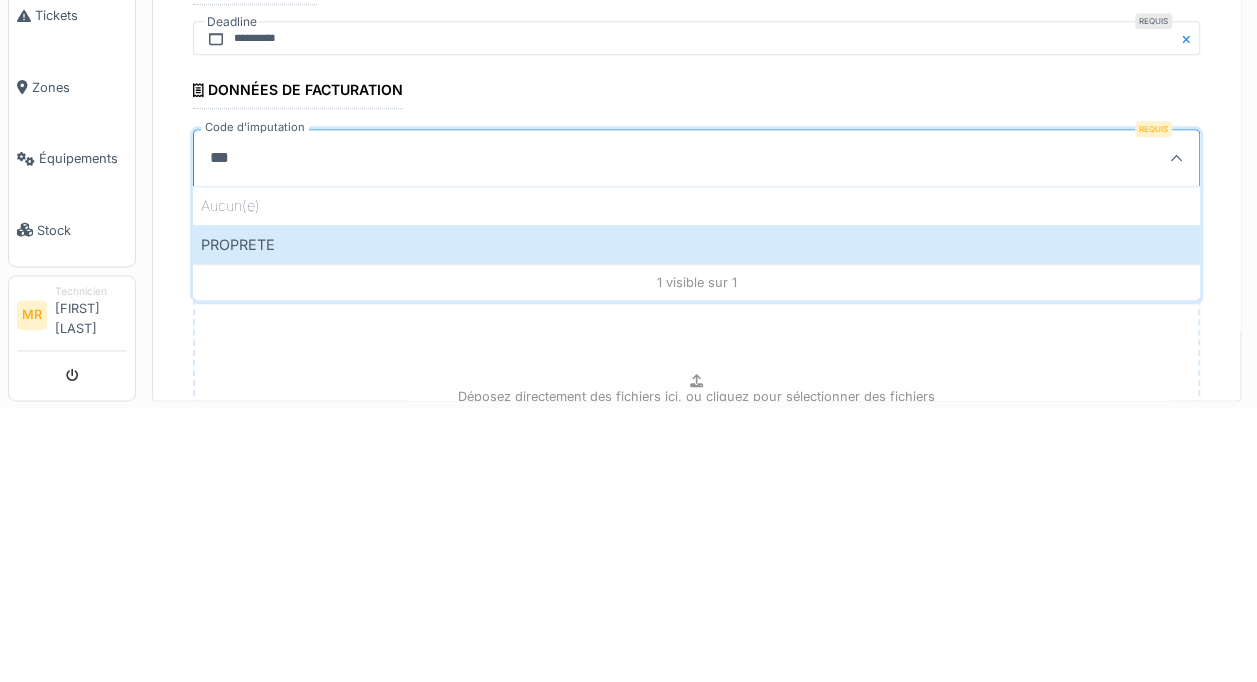 click on "PROPRETE" at bounding box center (696, 517) 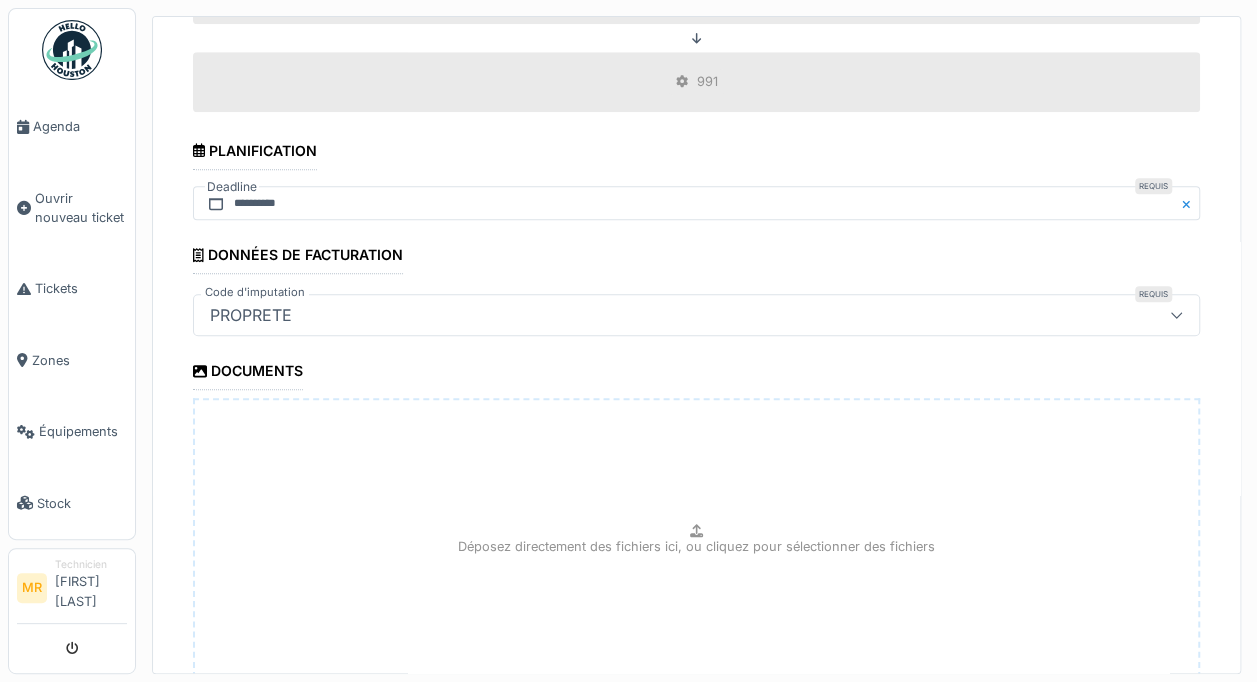 scroll, scrollTop: 944, scrollLeft: 0, axis: vertical 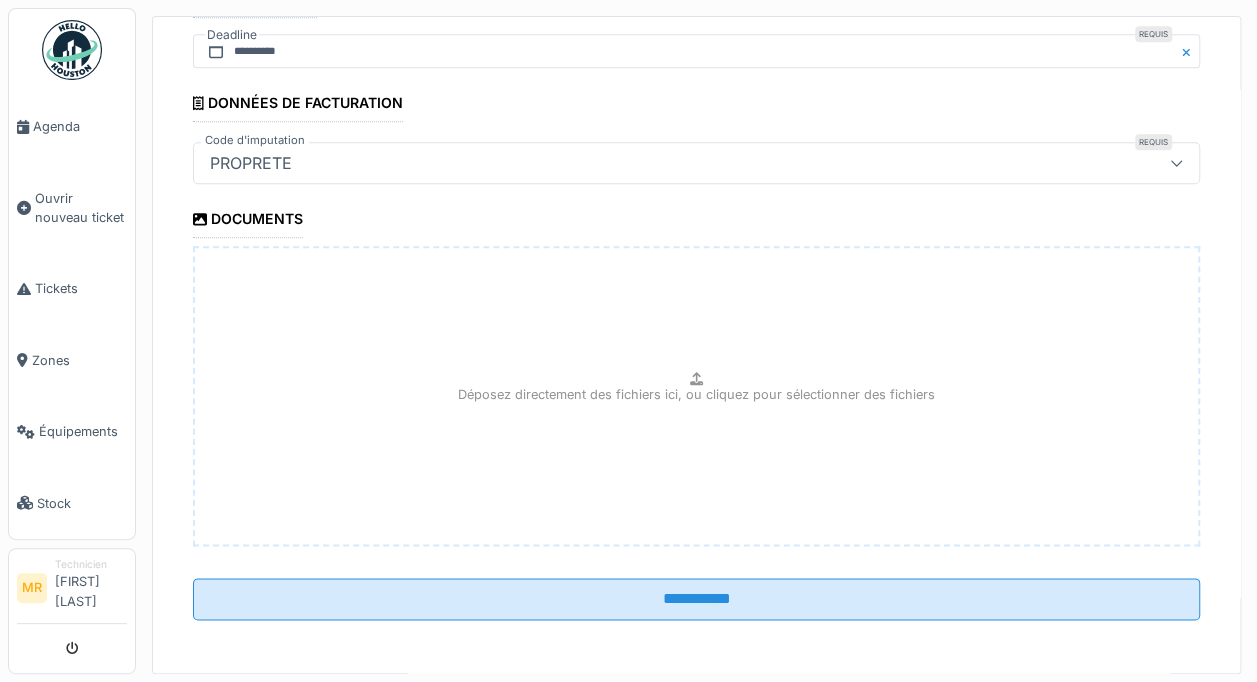 click on "**********" at bounding box center (696, 599) 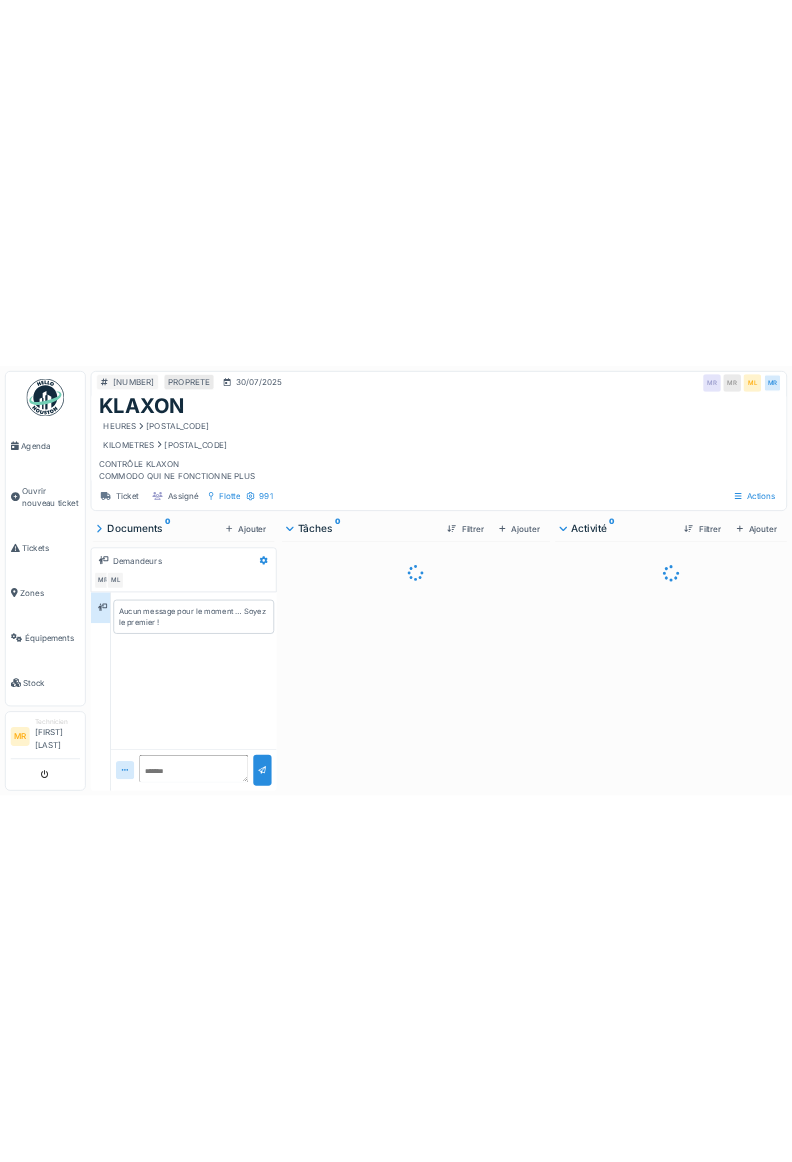 scroll, scrollTop: 0, scrollLeft: 0, axis: both 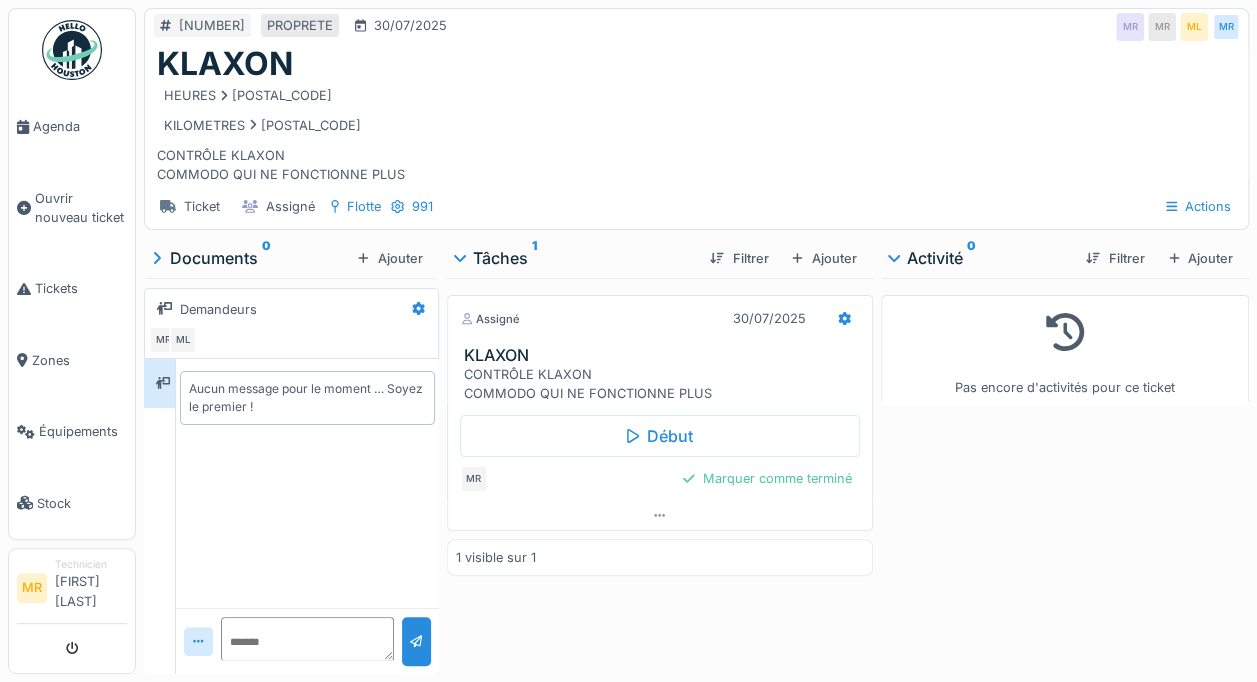click on "Début" at bounding box center (660, 436) 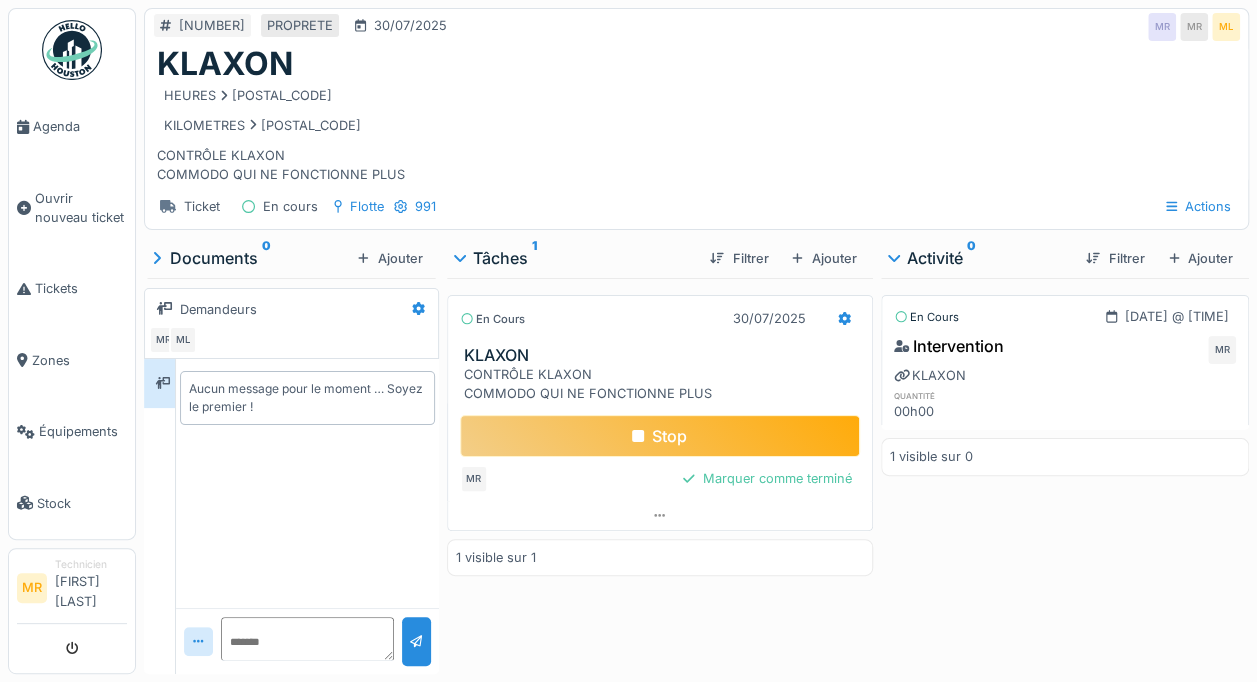 click at bounding box center [688, 478] 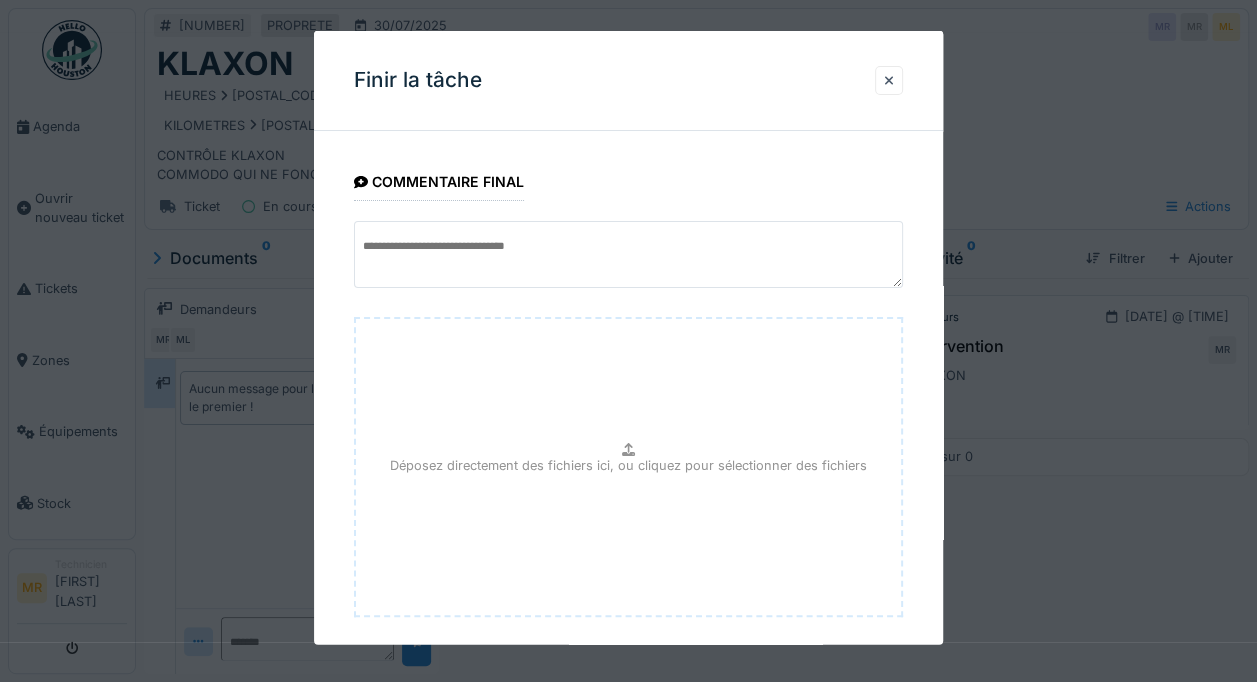 click at bounding box center (628, 341) 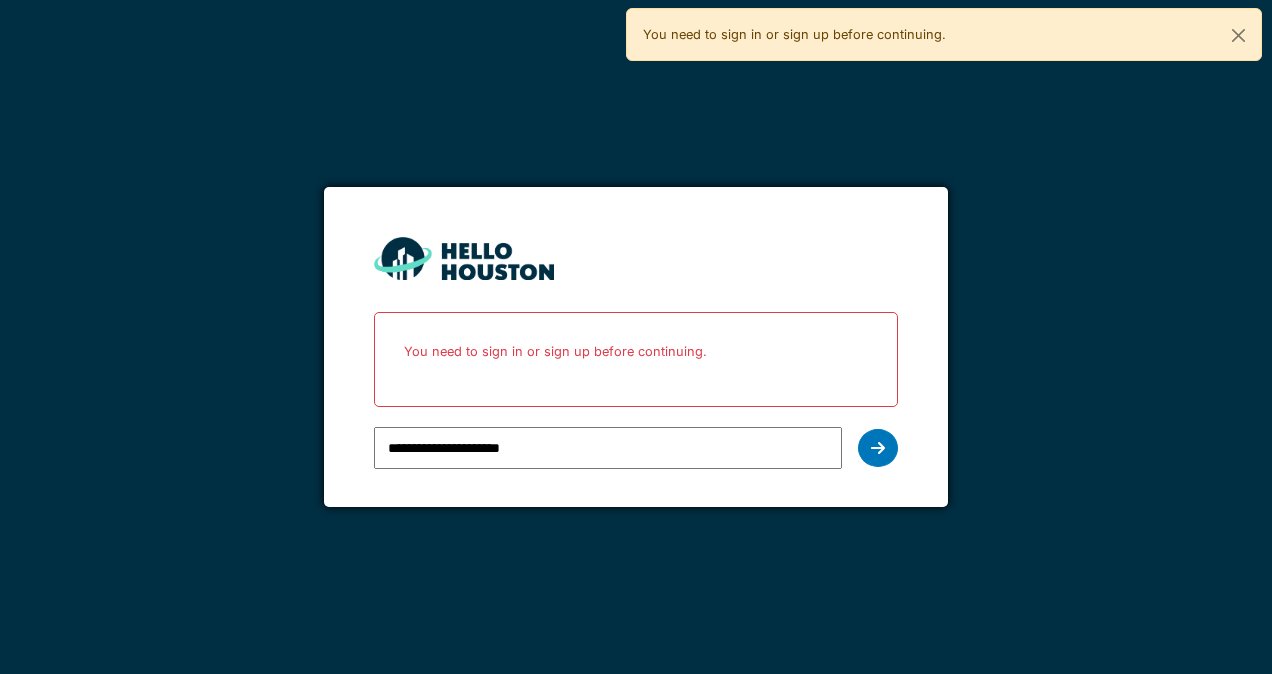 scroll, scrollTop: 0, scrollLeft: 0, axis: both 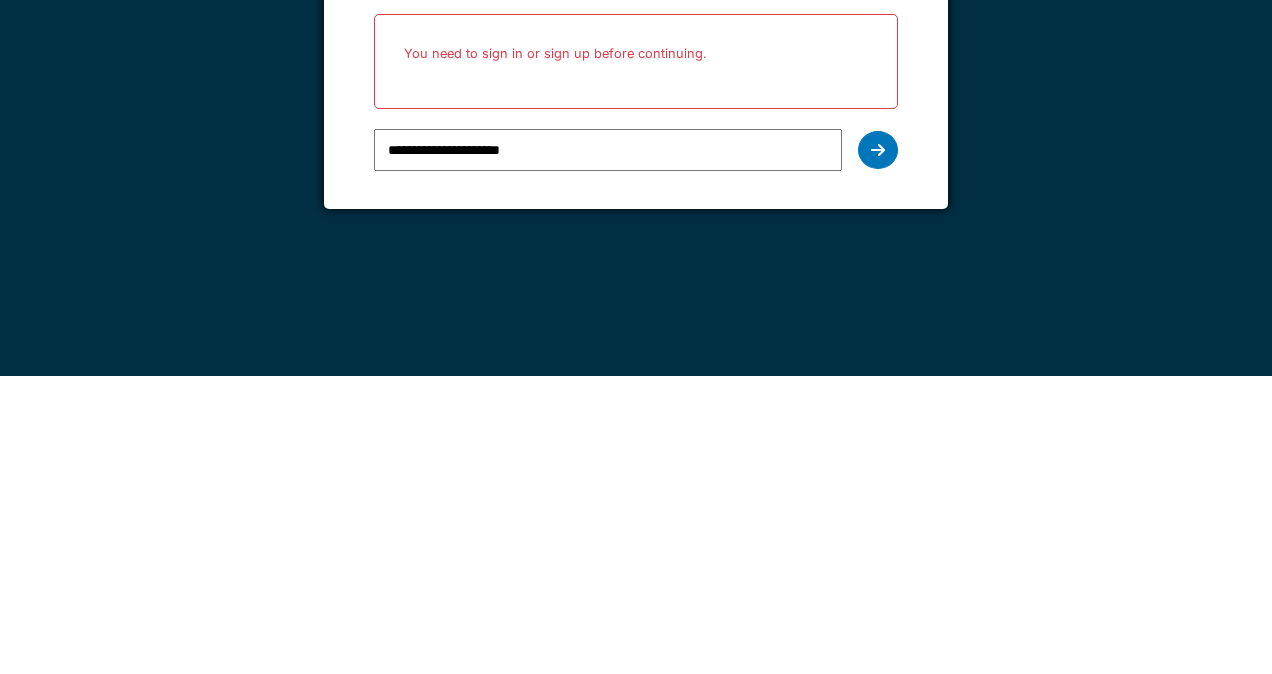 click on "**********" at bounding box center [635, 347] 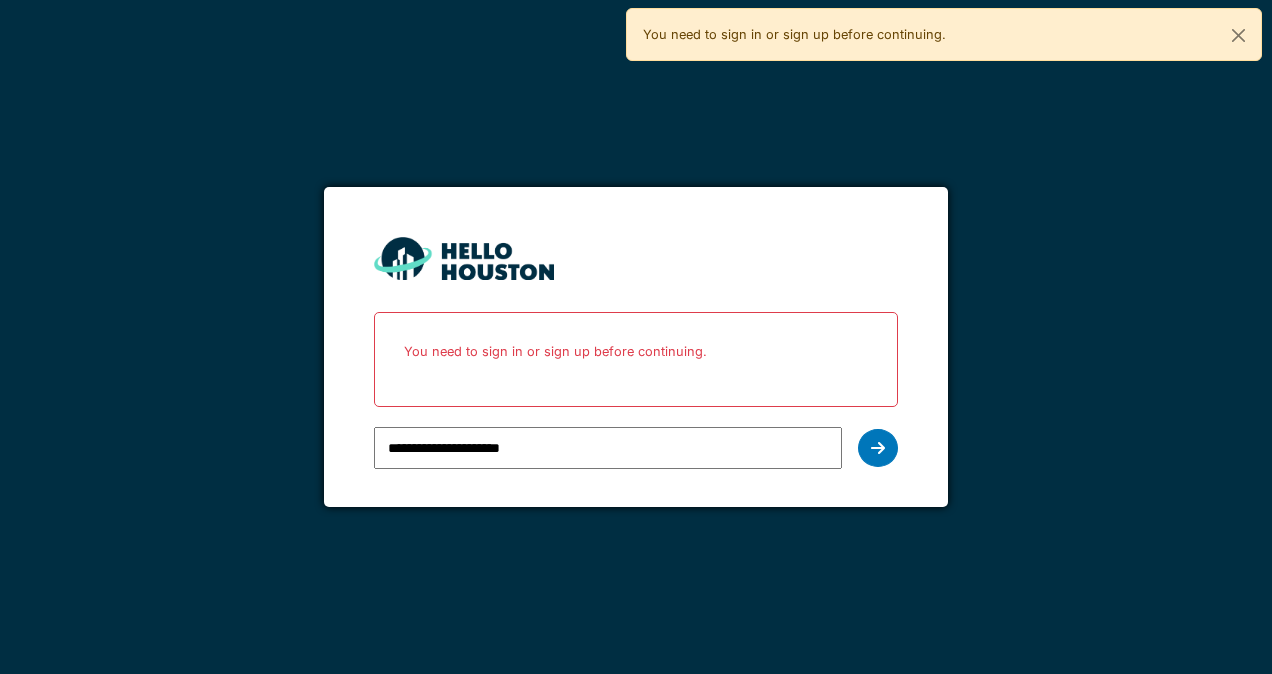 click on "**********" at bounding box center [635, 347] 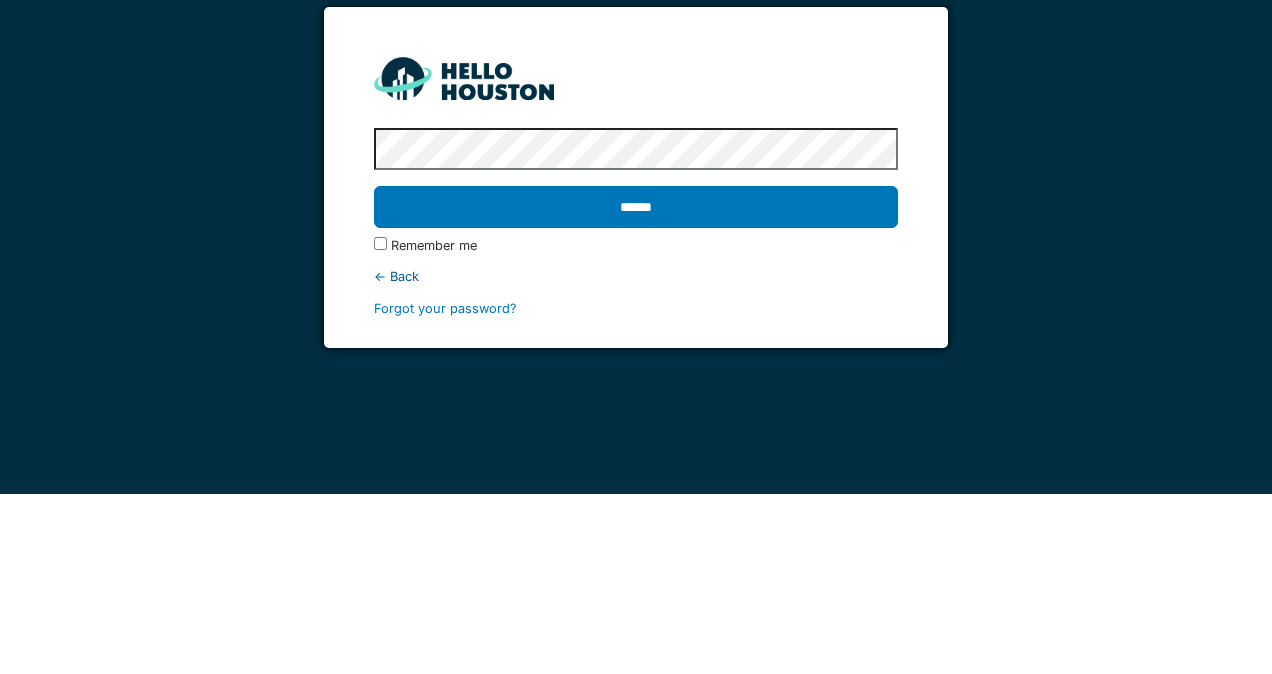 click on "******" at bounding box center [635, 387] 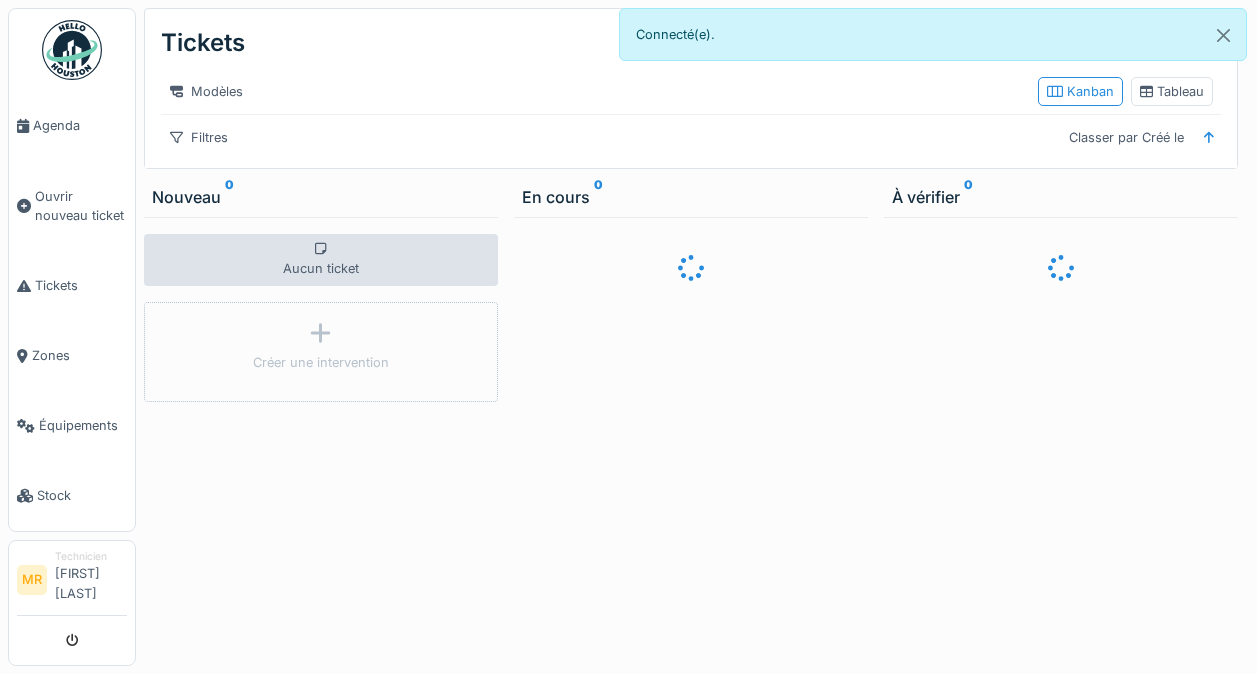 scroll, scrollTop: 0, scrollLeft: 0, axis: both 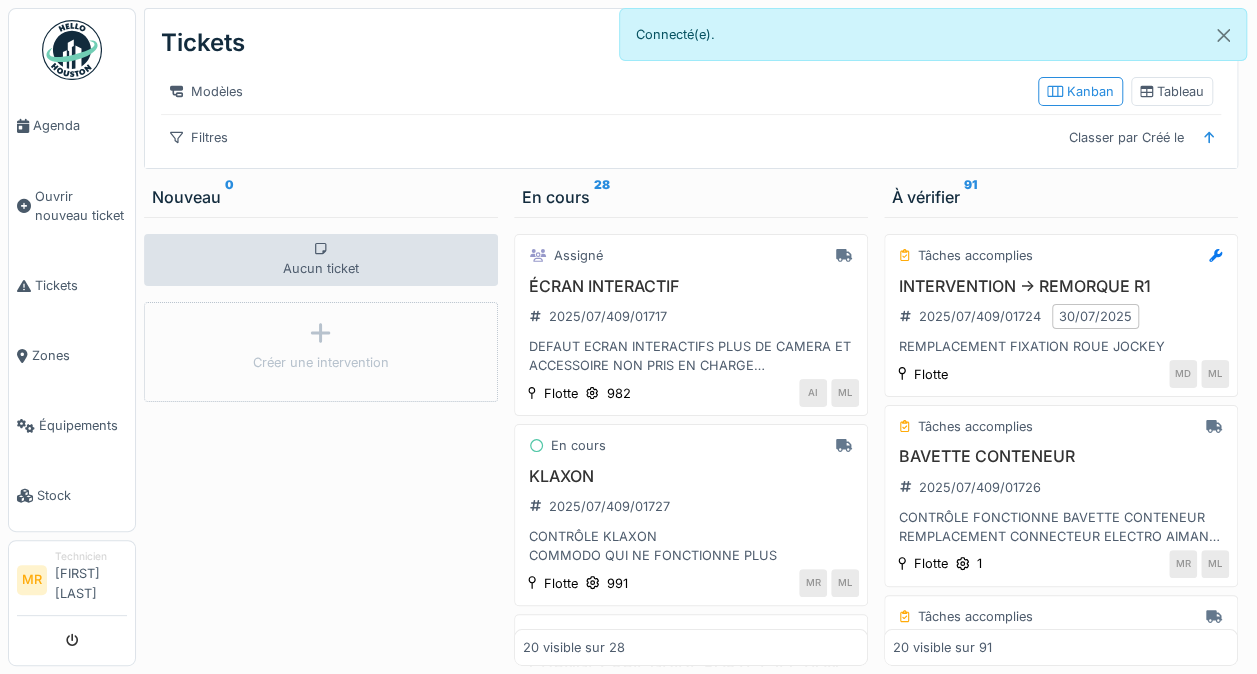 click on "CONTRÔLE KLAXON
COMMODO QUI NE FONCTIONNE PLUS" at bounding box center (691, 546) 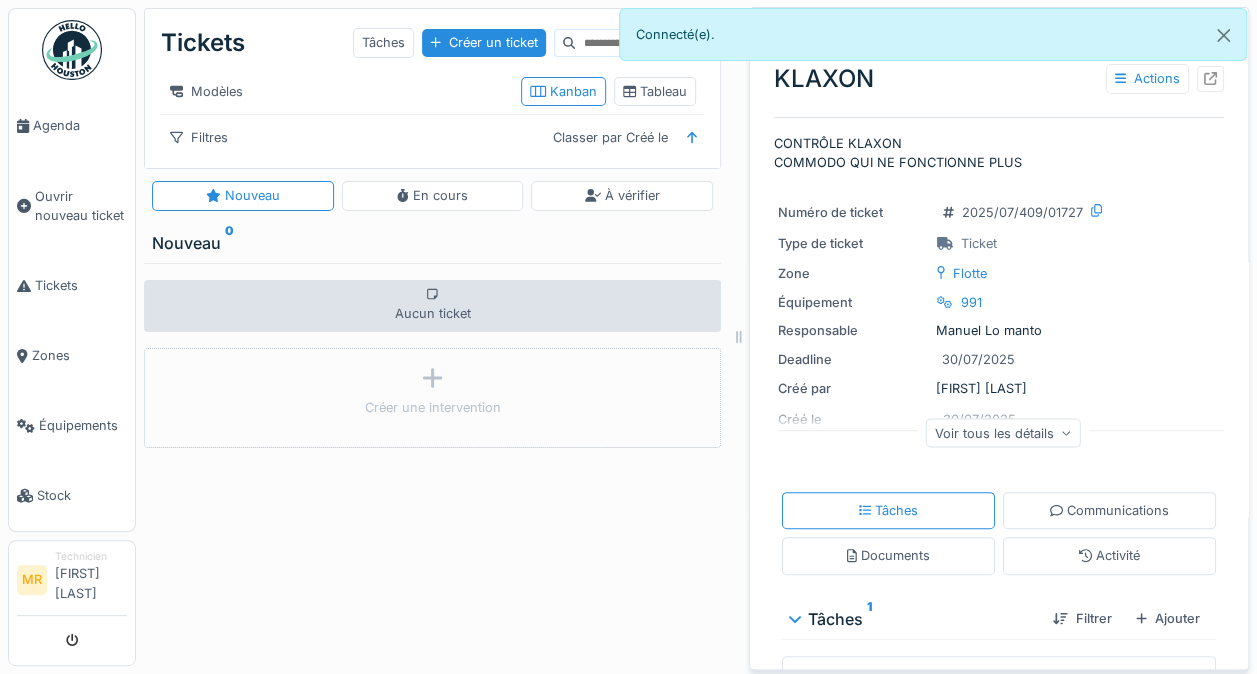 click at bounding box center [1210, 78] 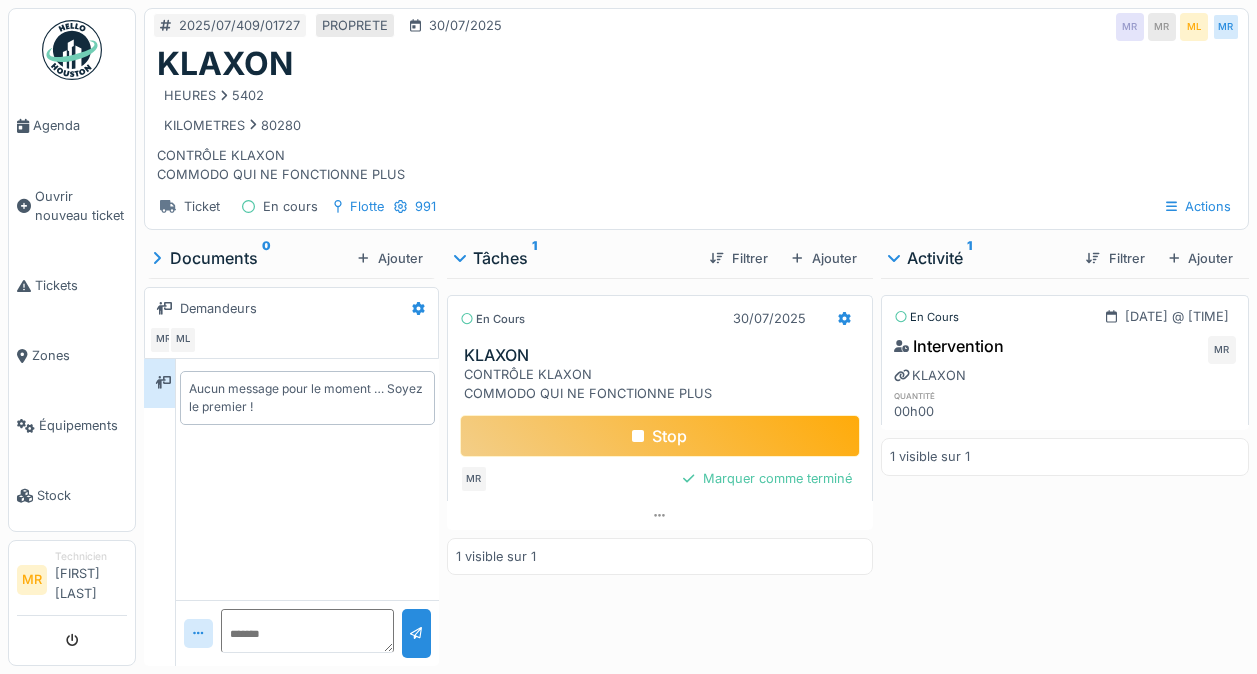 scroll, scrollTop: 0, scrollLeft: 0, axis: both 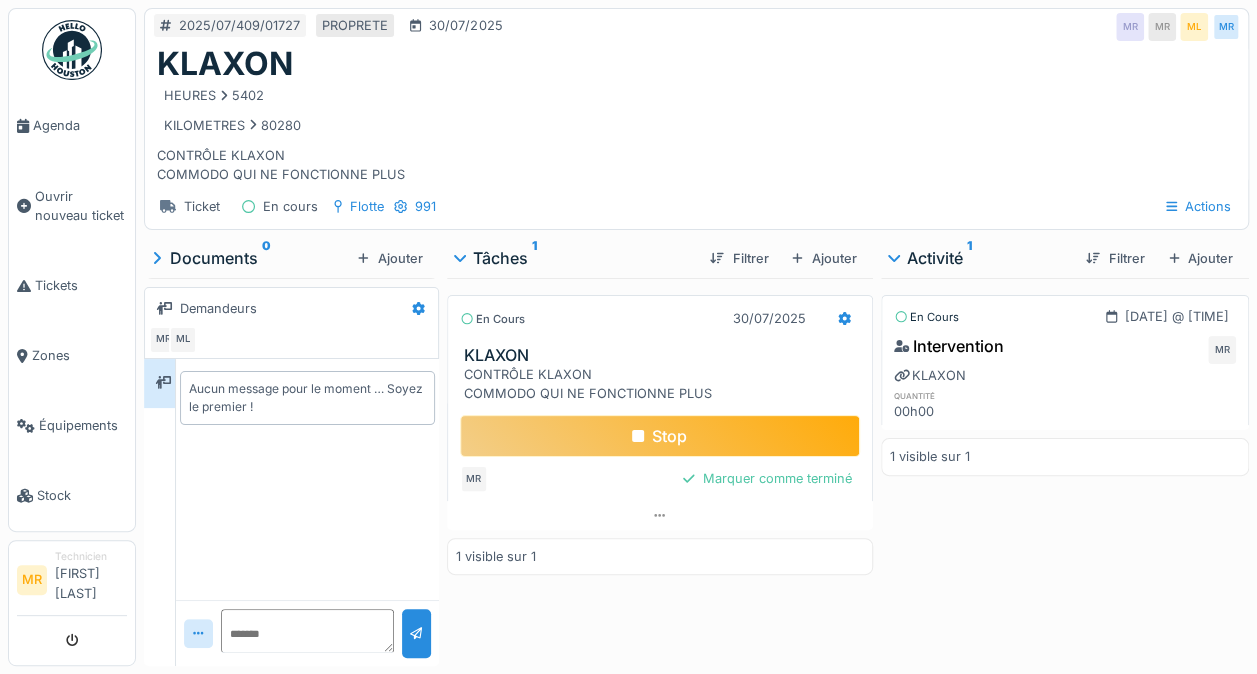 click on "Stop" at bounding box center [660, 436] 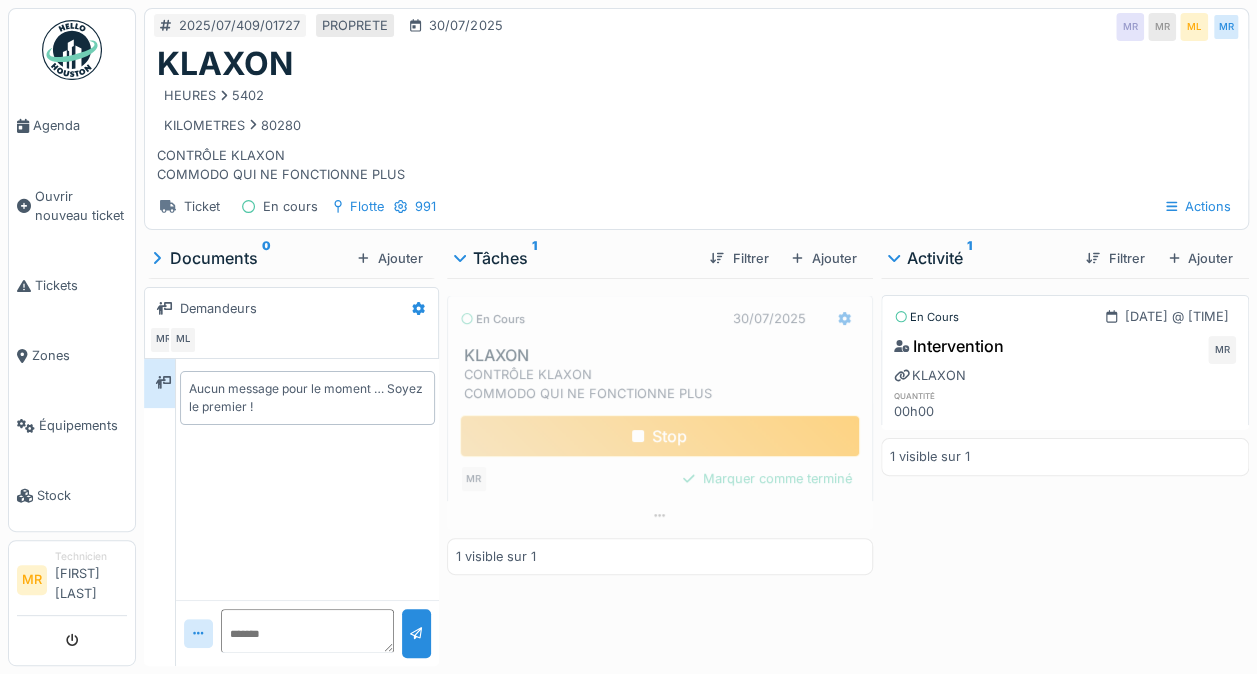 click on "Stop" at bounding box center [660, 436] 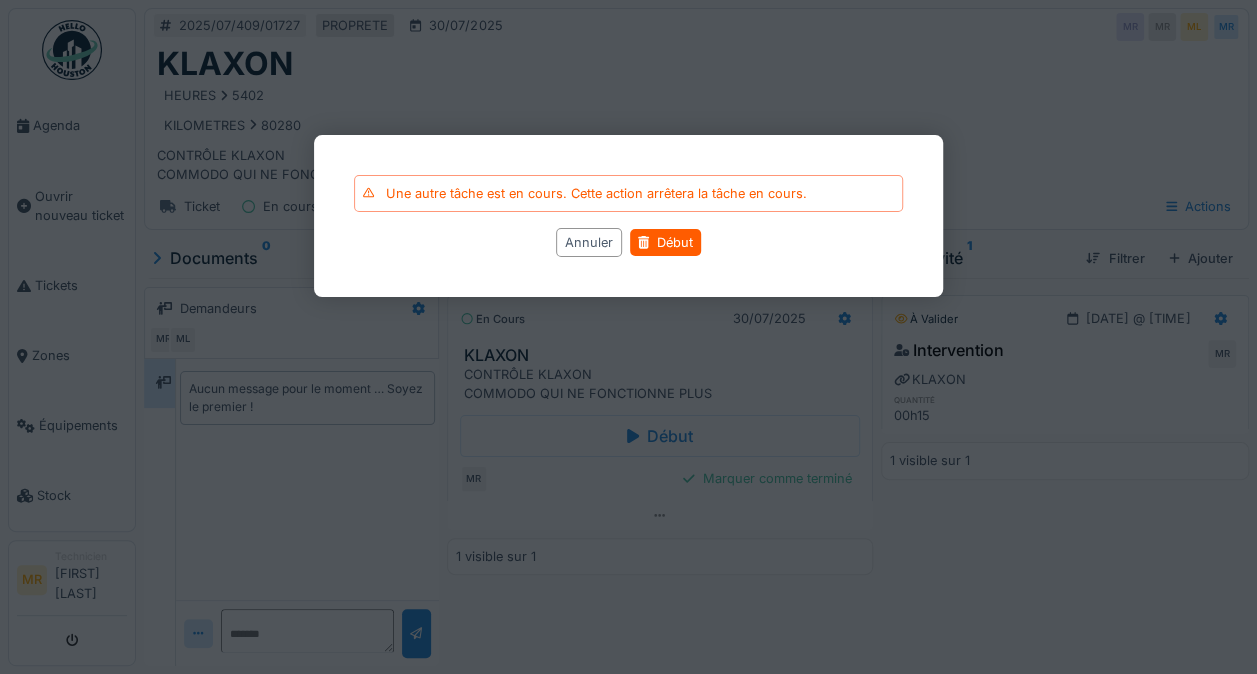 click on "Une autre tâche est en cours. Cette action arrêtera la tâche en cours. Annuler Début" at bounding box center (628, 216) 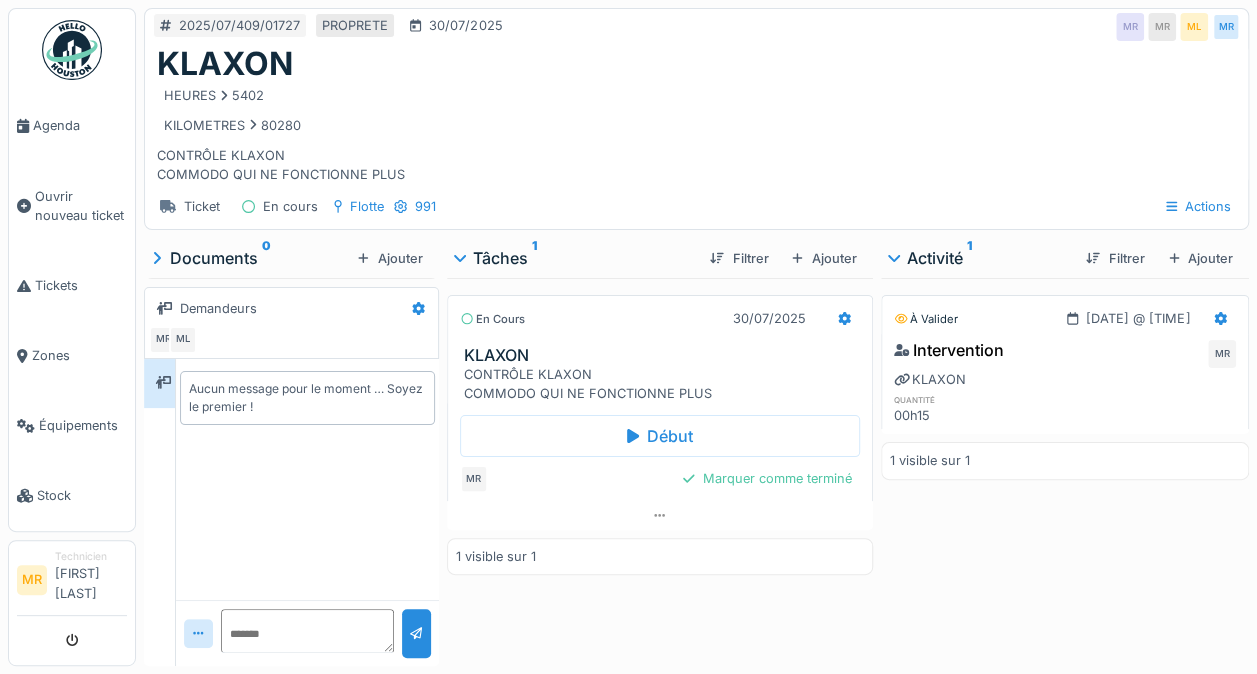 click 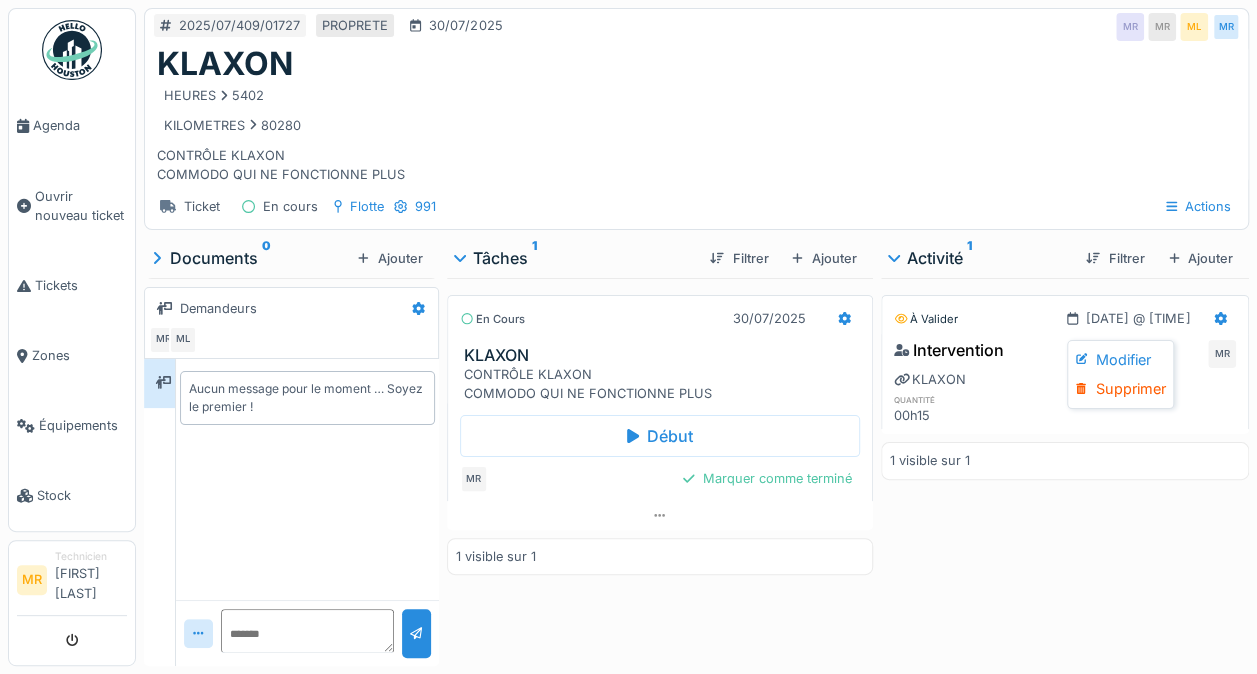 click on "Modifier" at bounding box center [1120, 360] 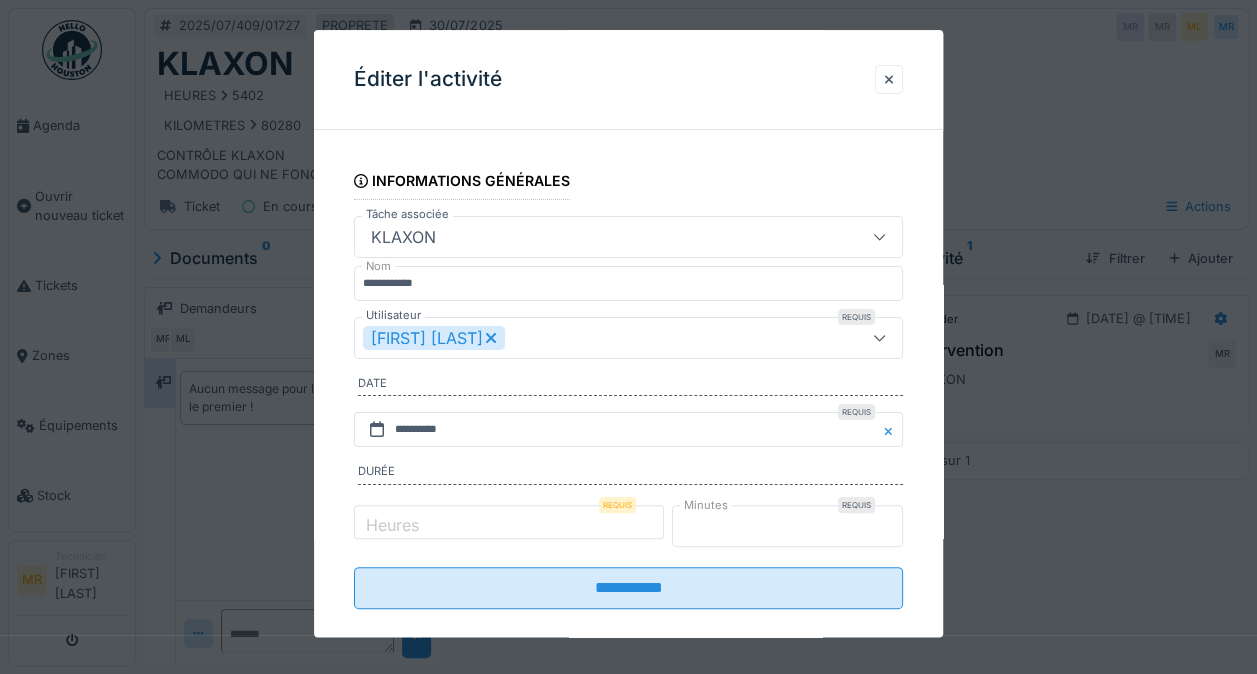 click on "**" at bounding box center [787, 526] 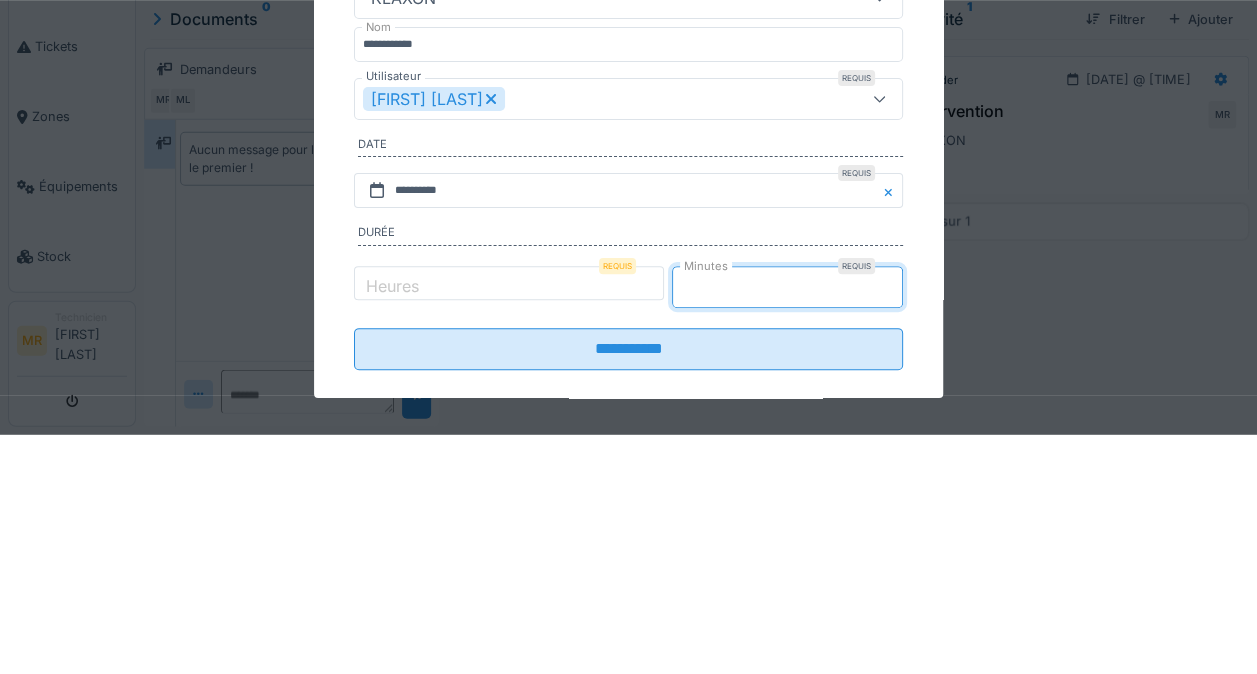scroll, scrollTop: 4, scrollLeft: 0, axis: vertical 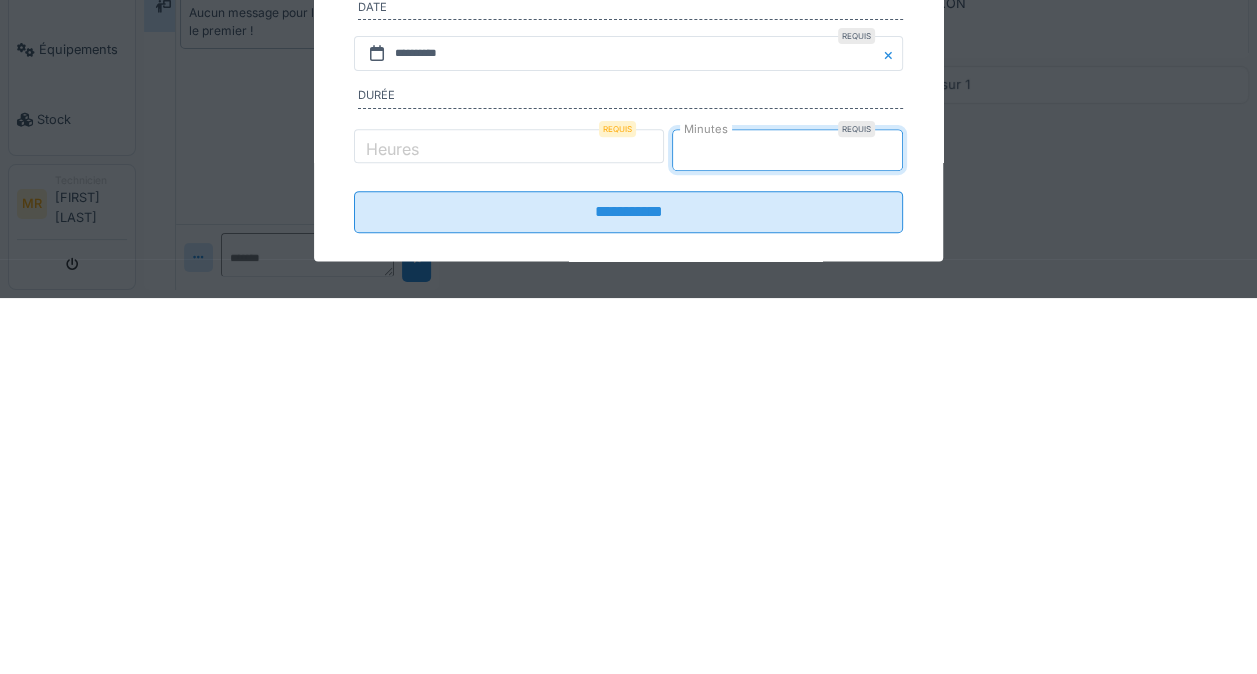 click on "**" at bounding box center [787, 526] 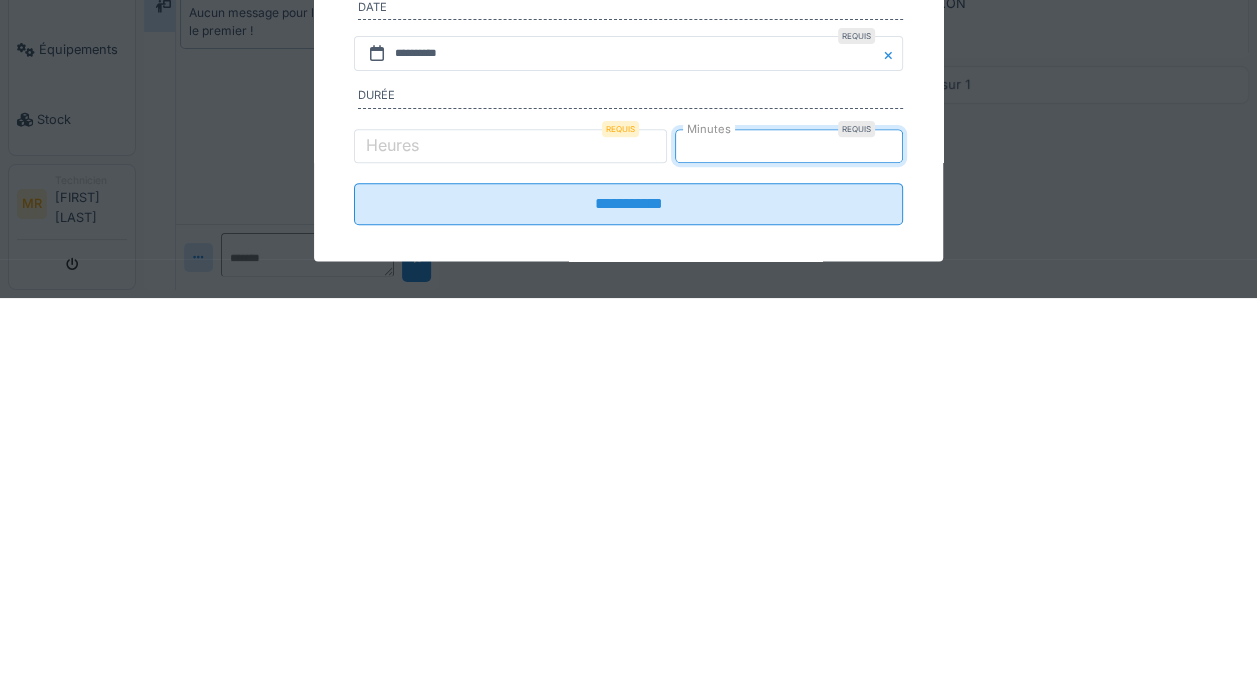 click on "**********" at bounding box center [628, 581] 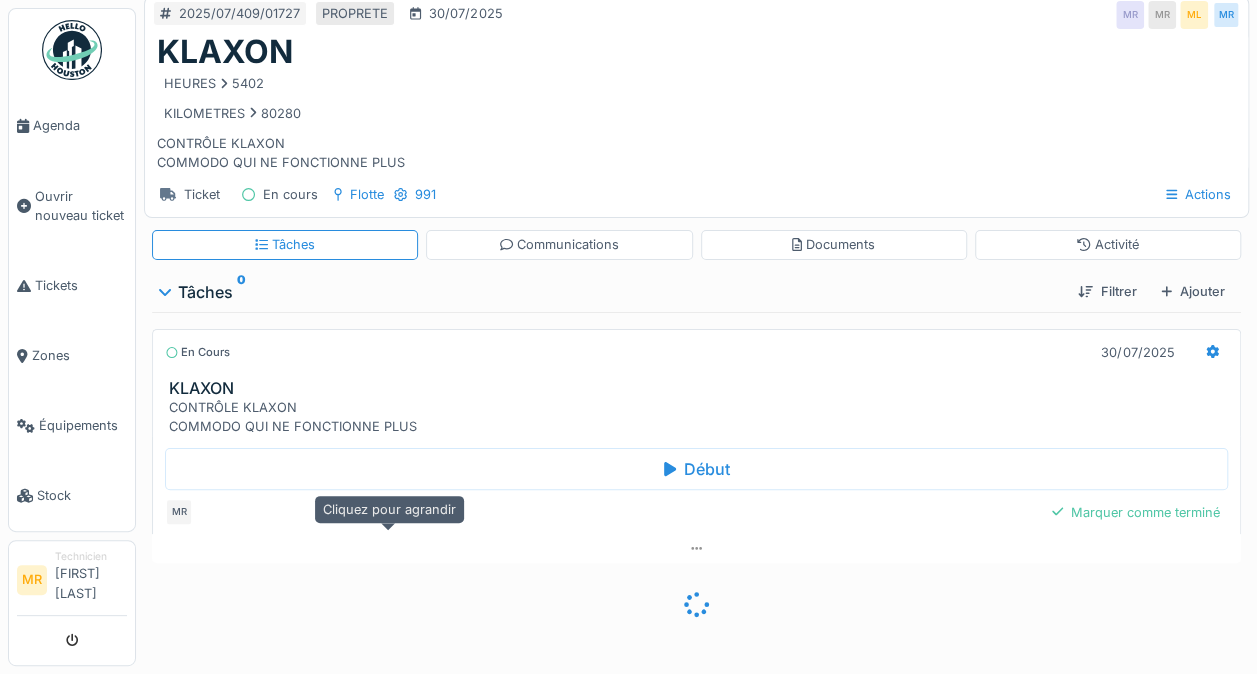 scroll, scrollTop: 0, scrollLeft: 0, axis: both 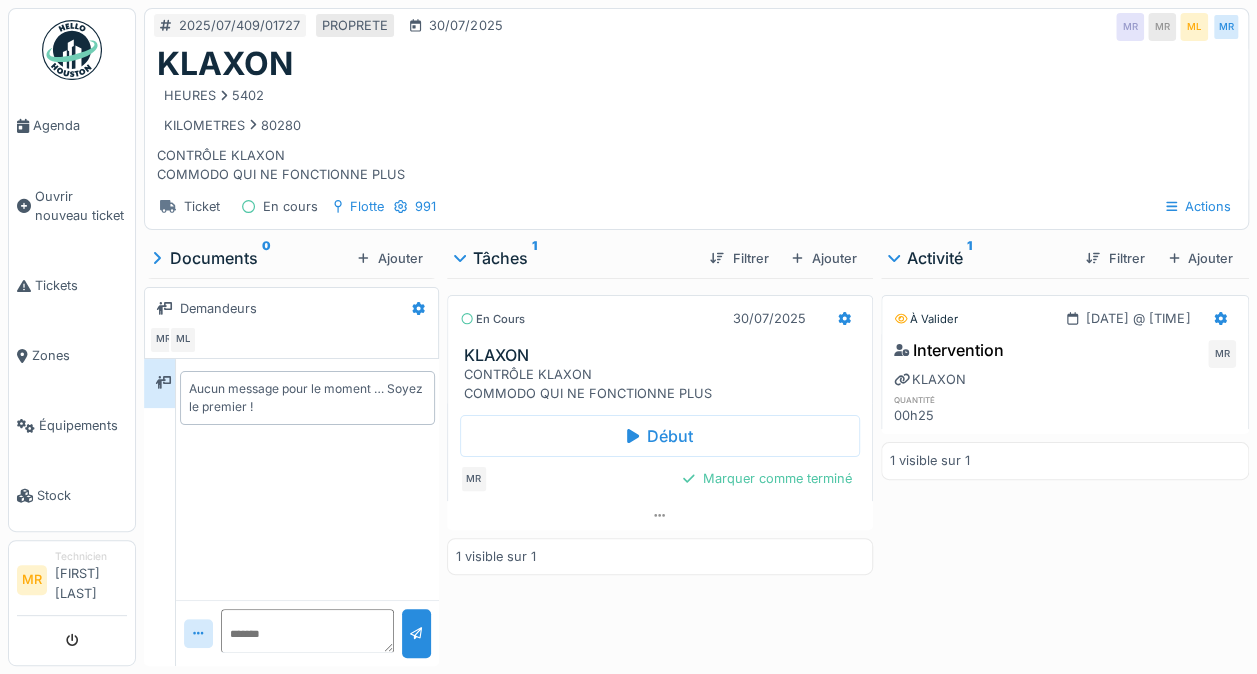 click on "Marquer comme terminé" at bounding box center [767, 478] 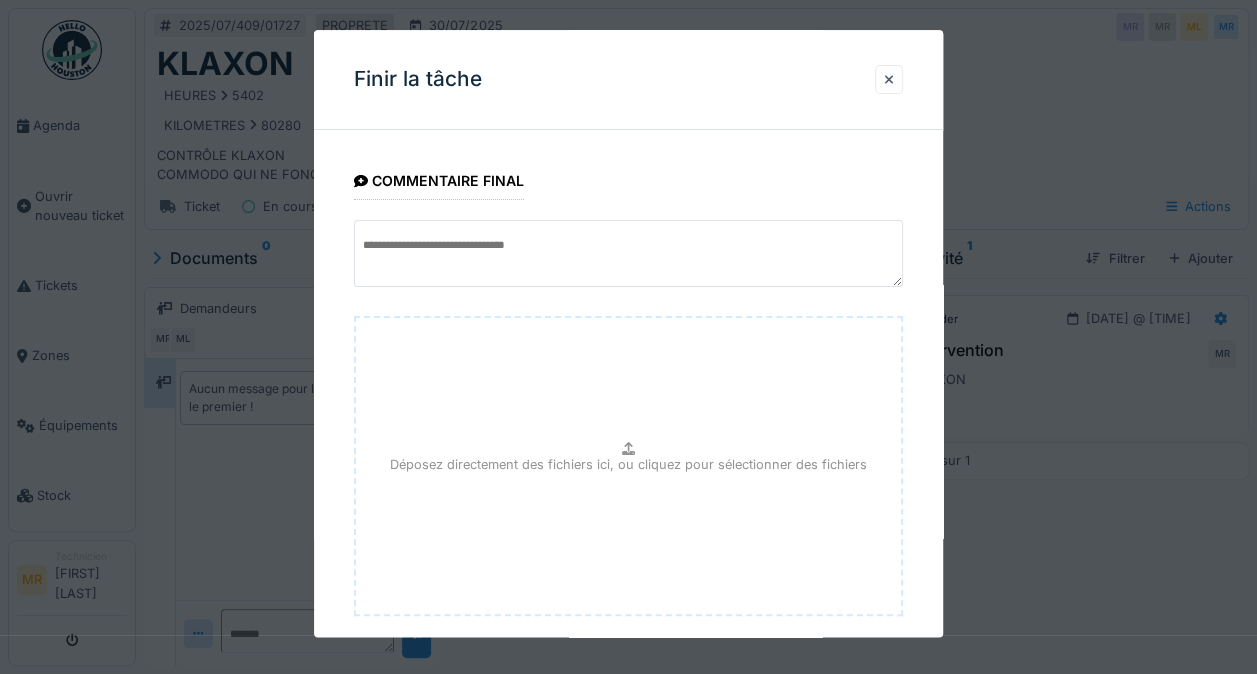 scroll, scrollTop: 108, scrollLeft: 0, axis: vertical 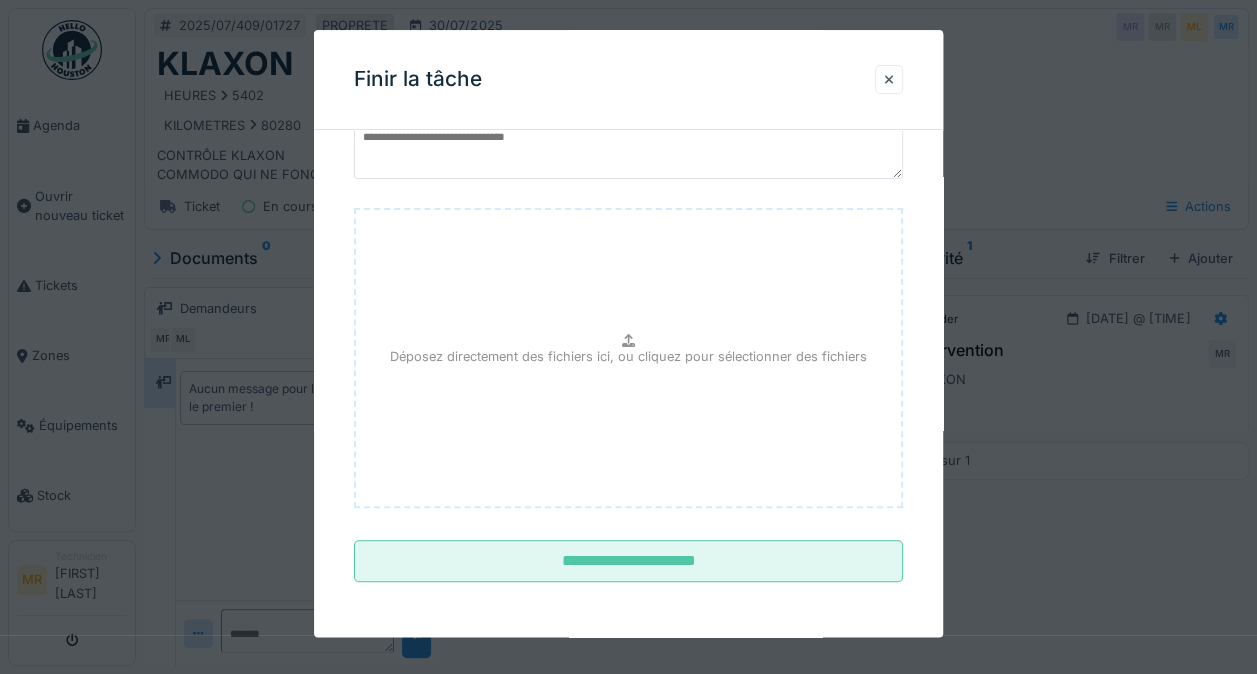 click on "**********" at bounding box center [628, 562] 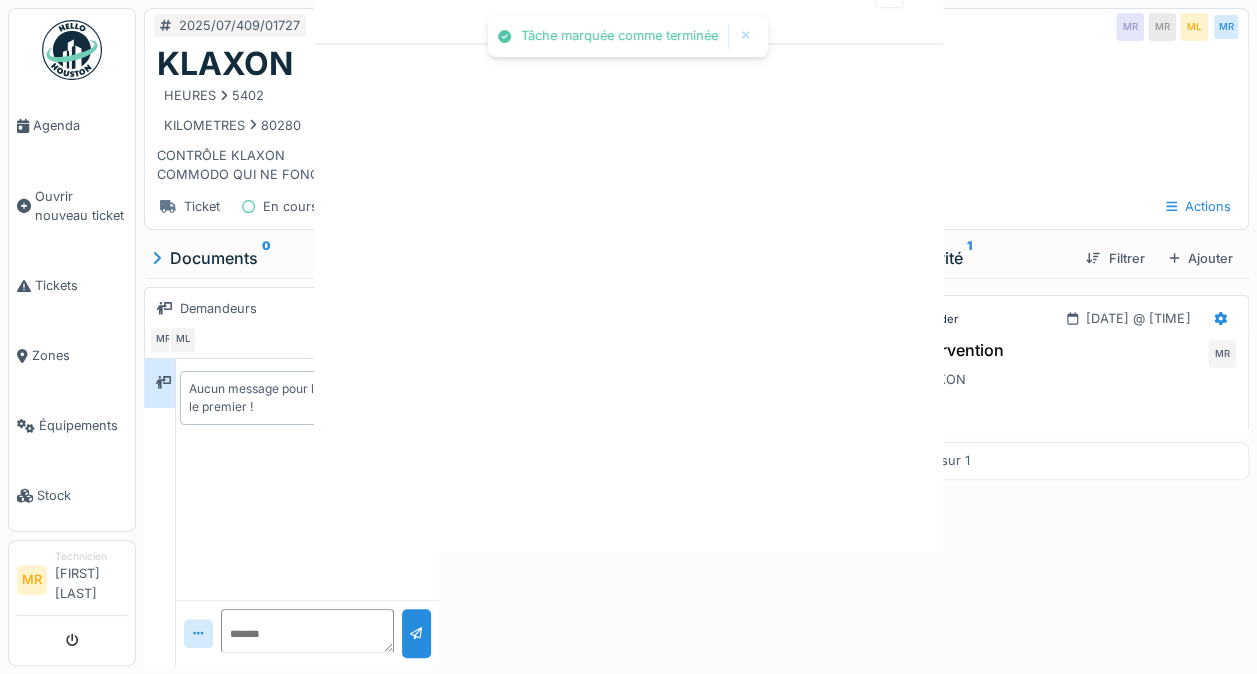 scroll, scrollTop: 0, scrollLeft: 0, axis: both 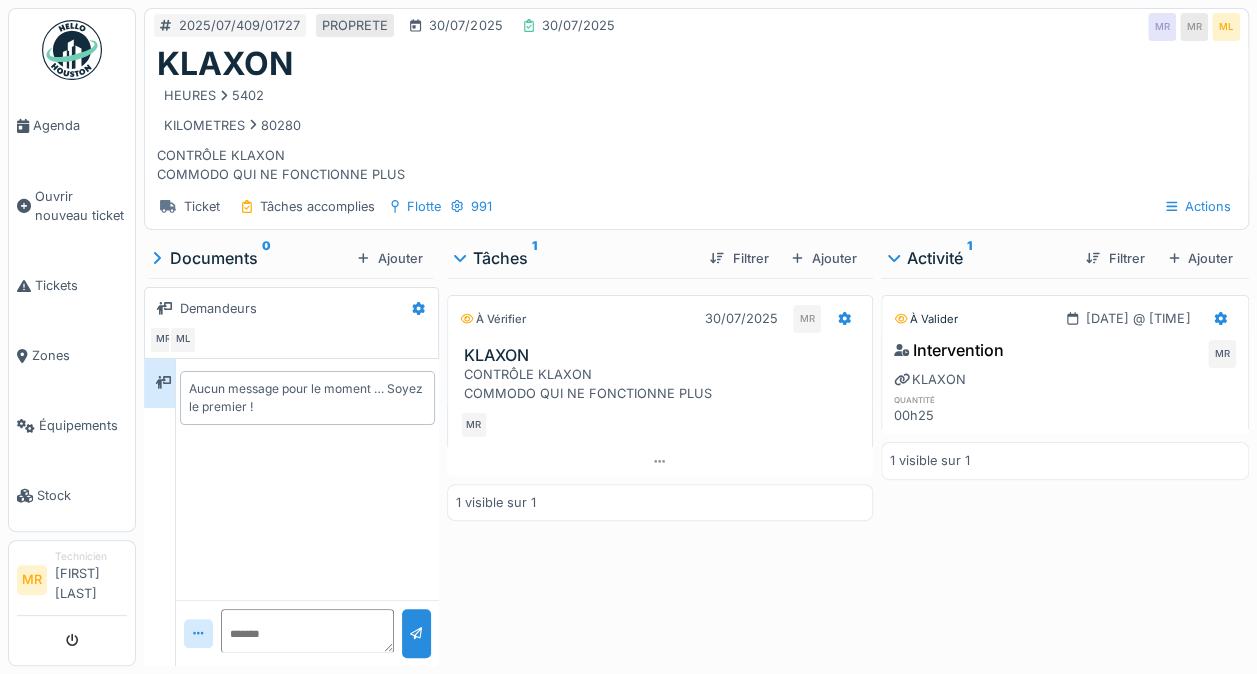 click 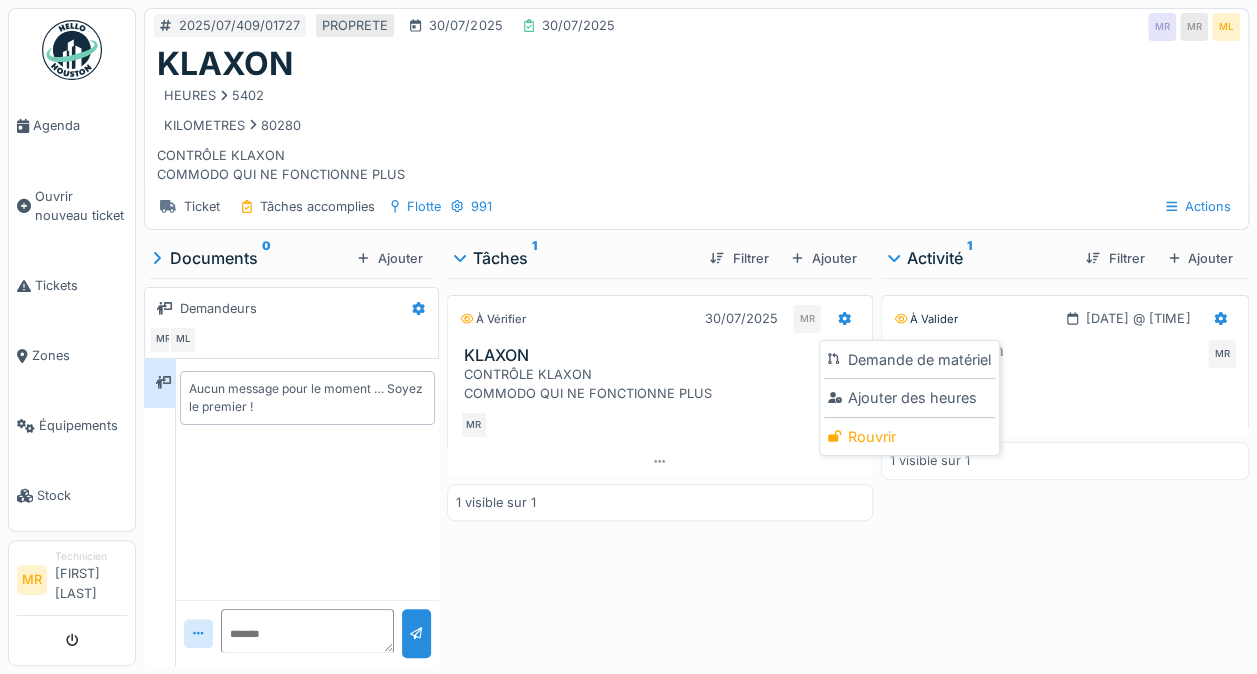 click on "Rouvrir" at bounding box center (909, 437) 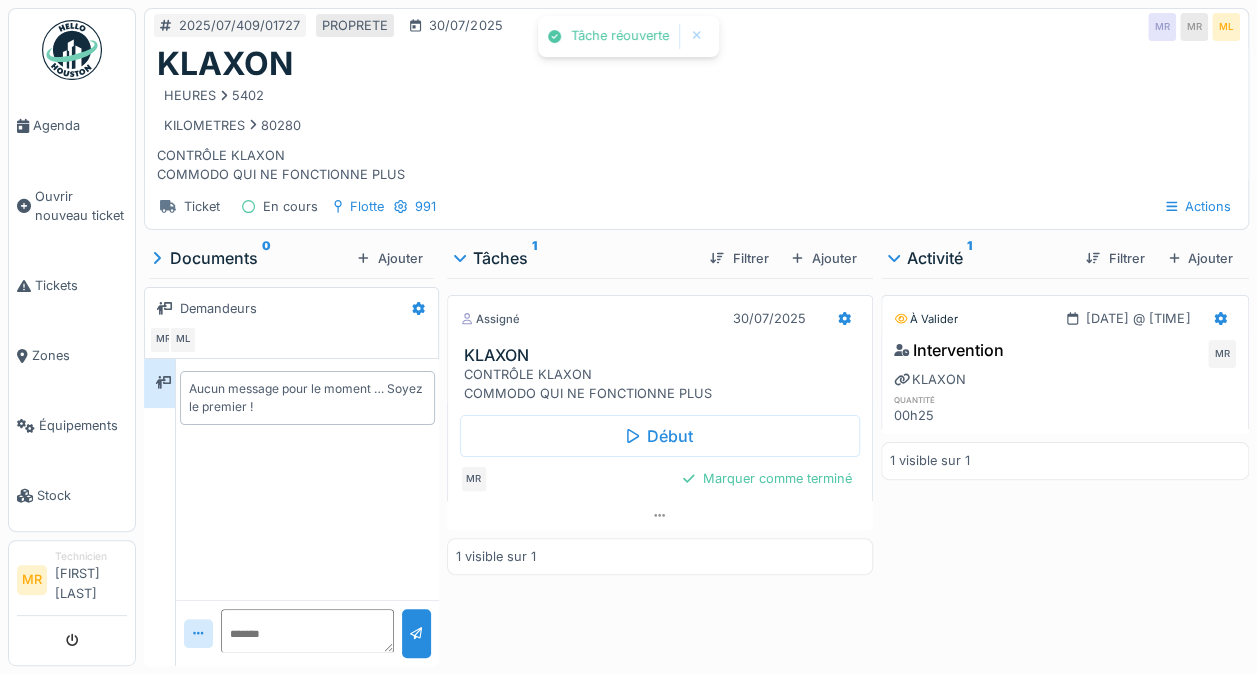 click 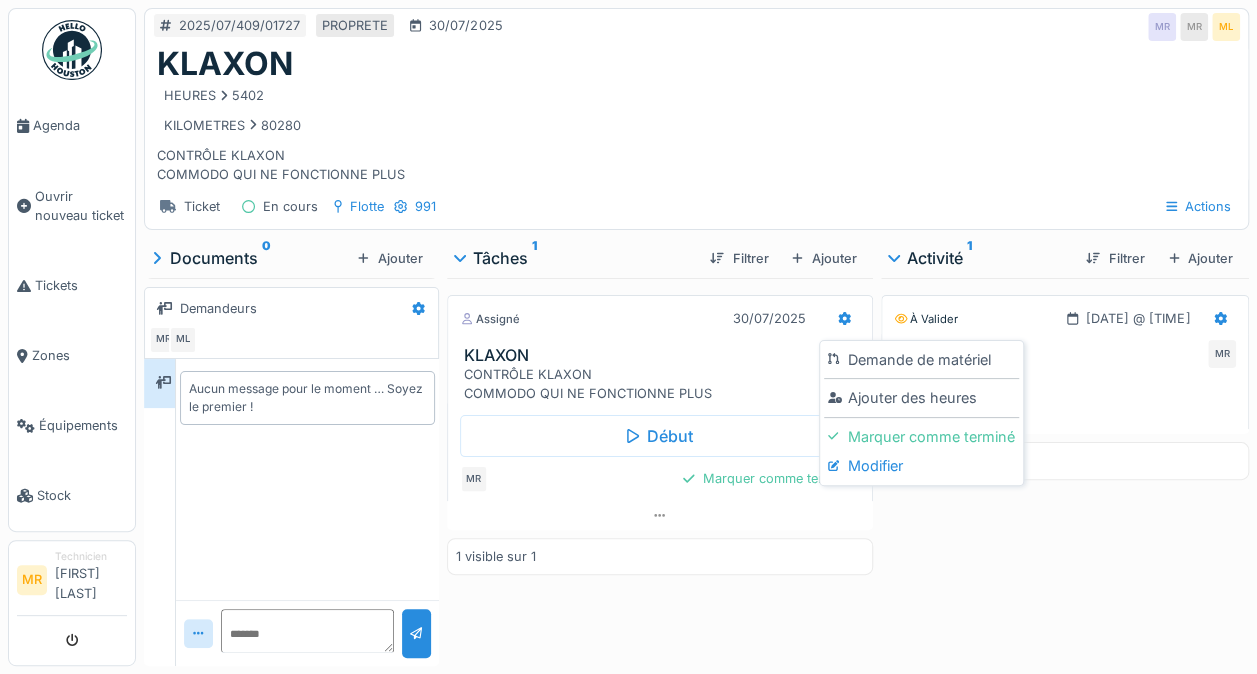 click on "Modifier" at bounding box center [921, 466] 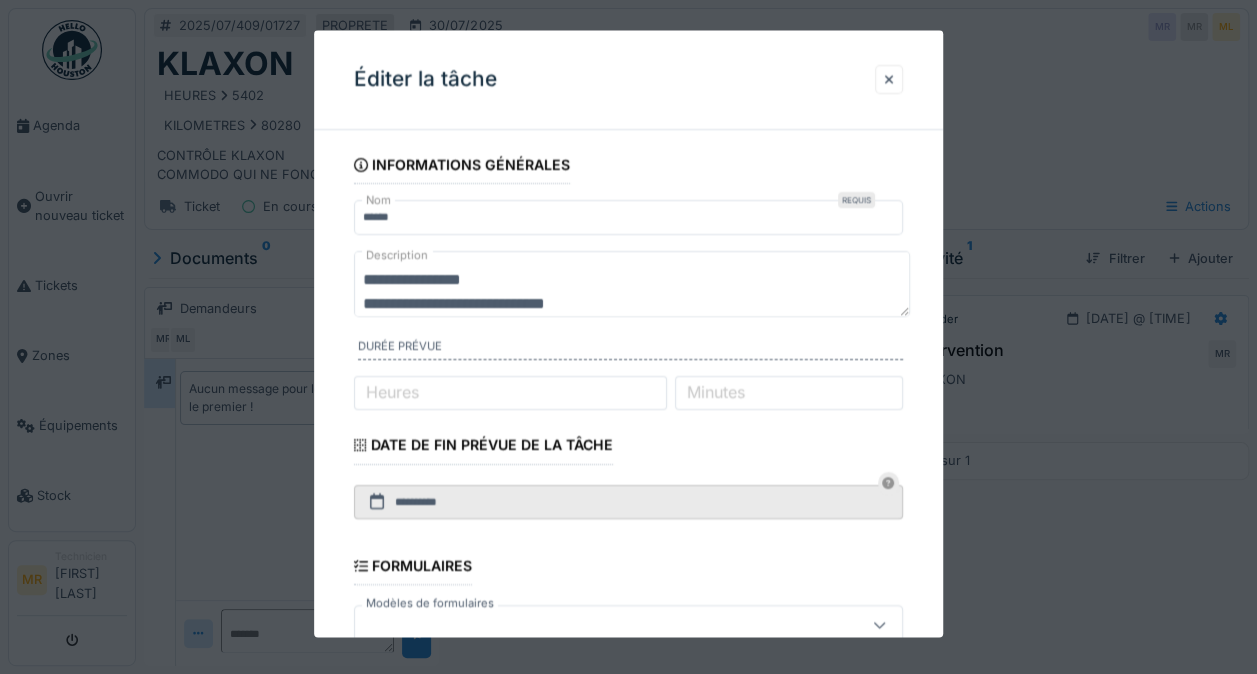 click on "**********" at bounding box center [632, 284] 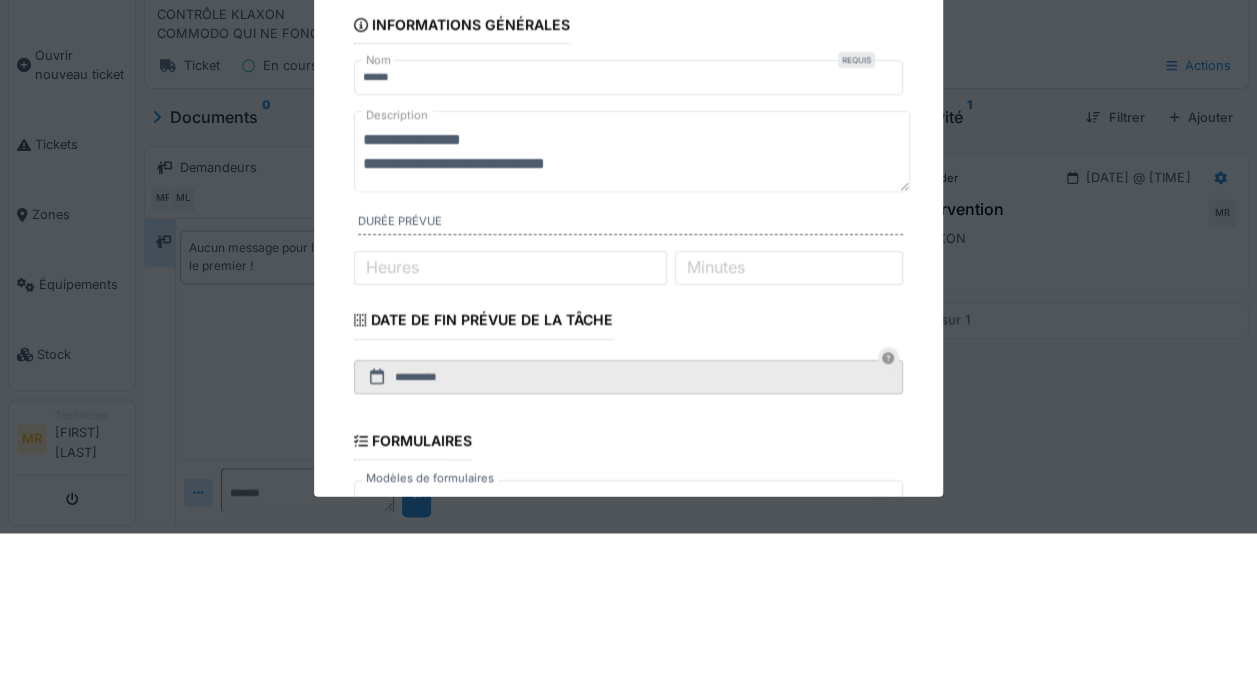 click on "**********" at bounding box center (632, 291) 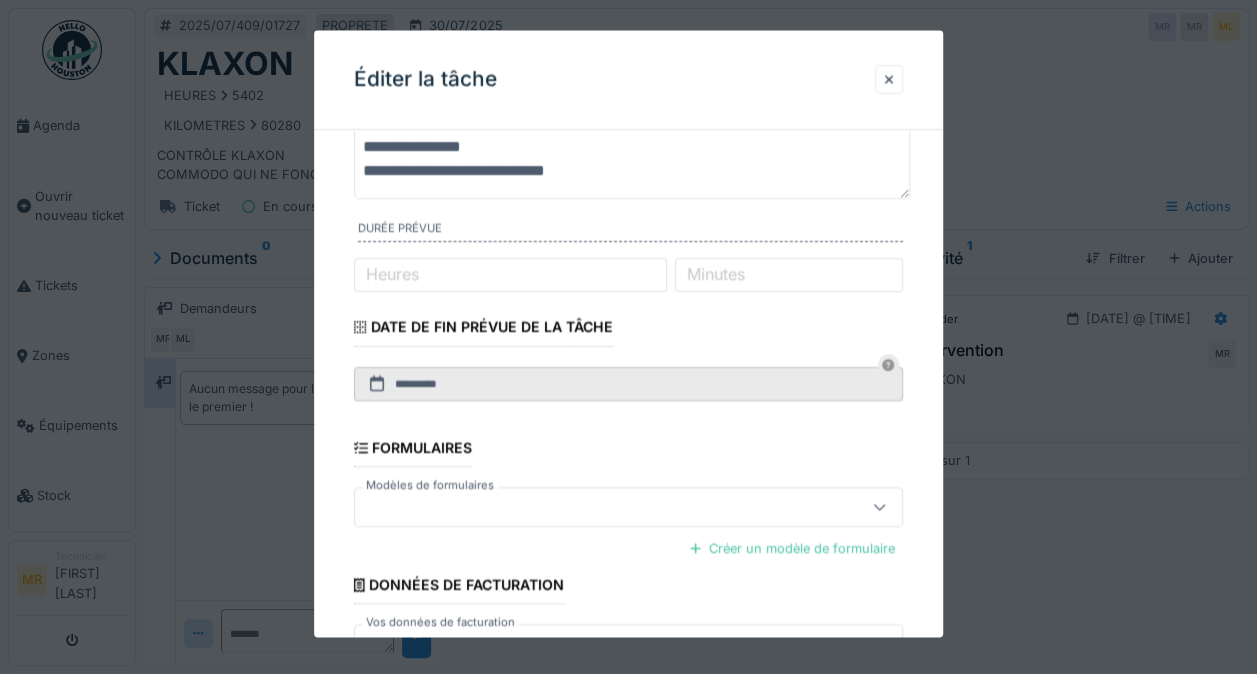 scroll, scrollTop: 278, scrollLeft: 0, axis: vertical 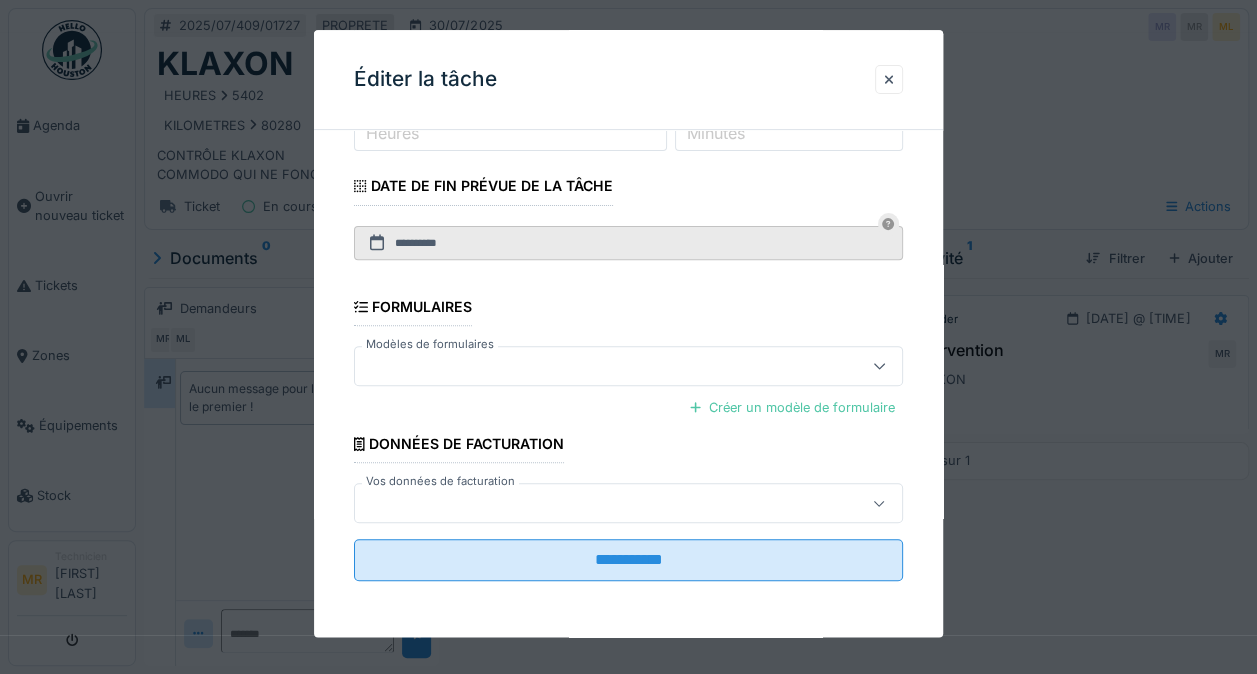 click at bounding box center [889, 79] 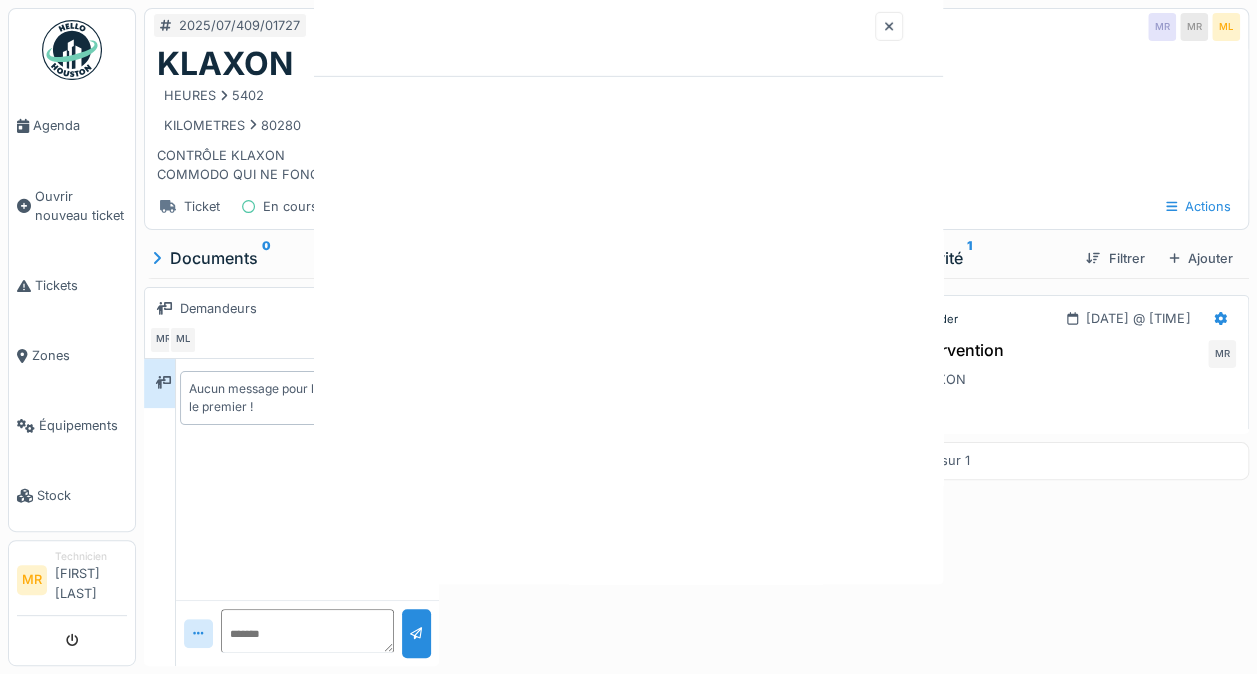 scroll, scrollTop: 0, scrollLeft: 0, axis: both 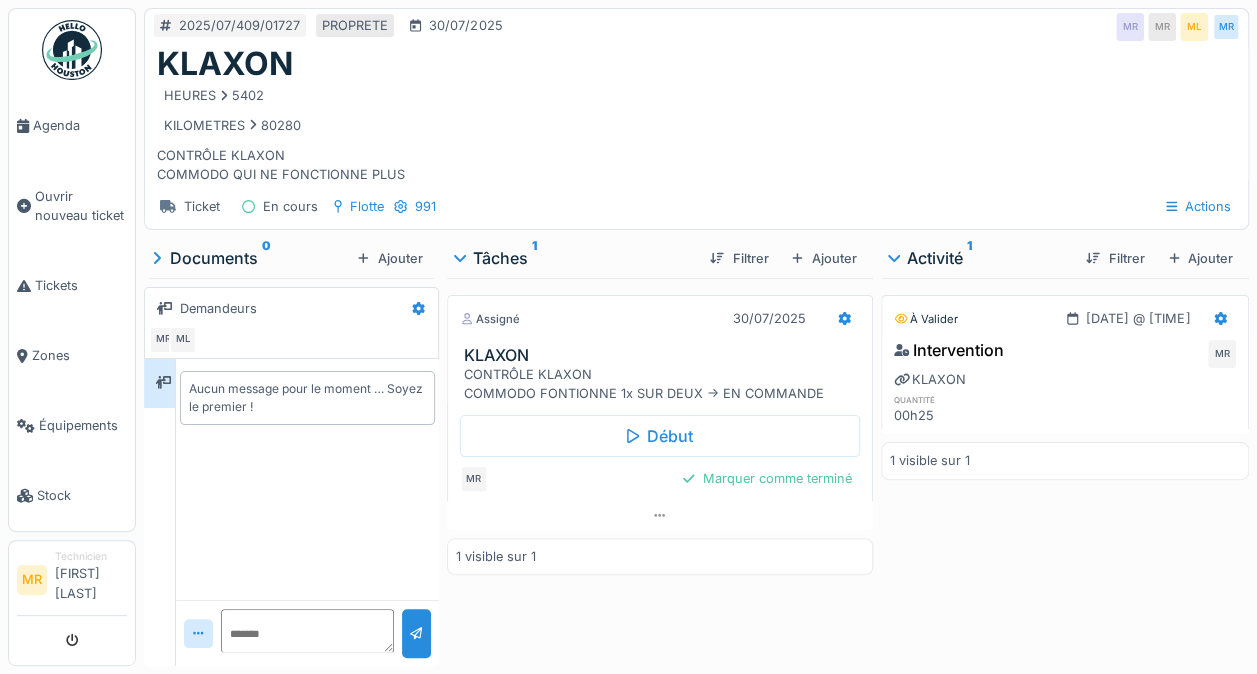 click on "Marquer comme terminé" at bounding box center (767, 478) 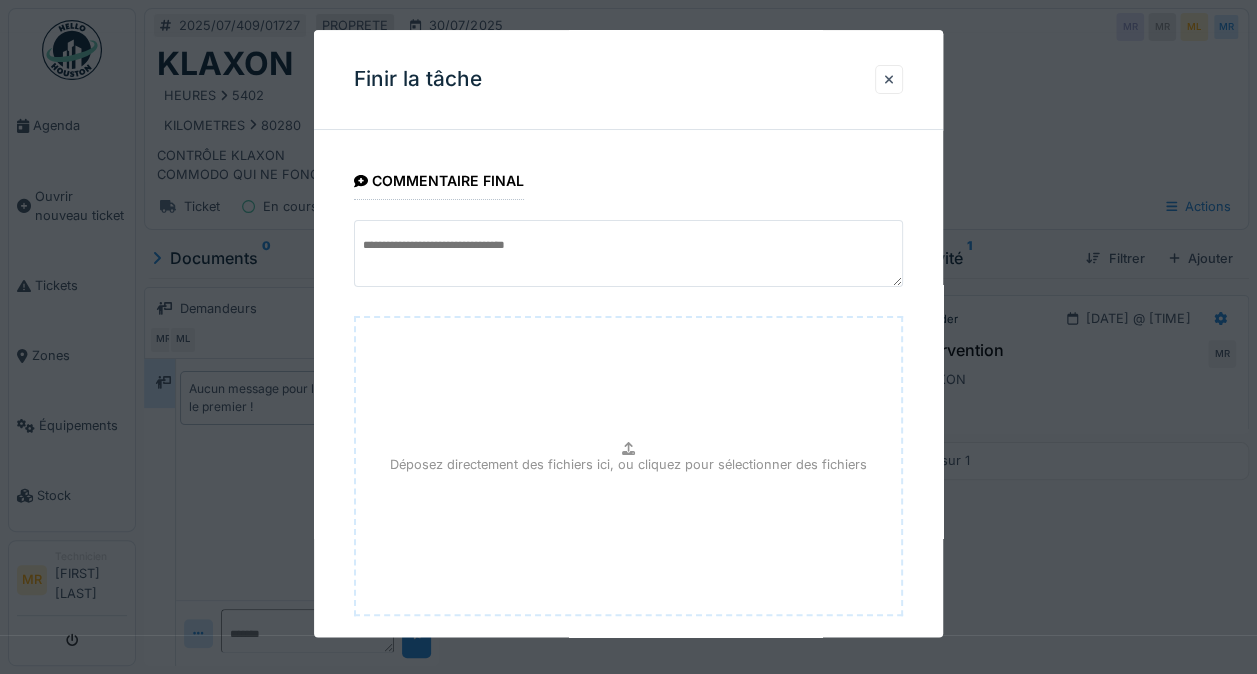 scroll, scrollTop: 108, scrollLeft: 0, axis: vertical 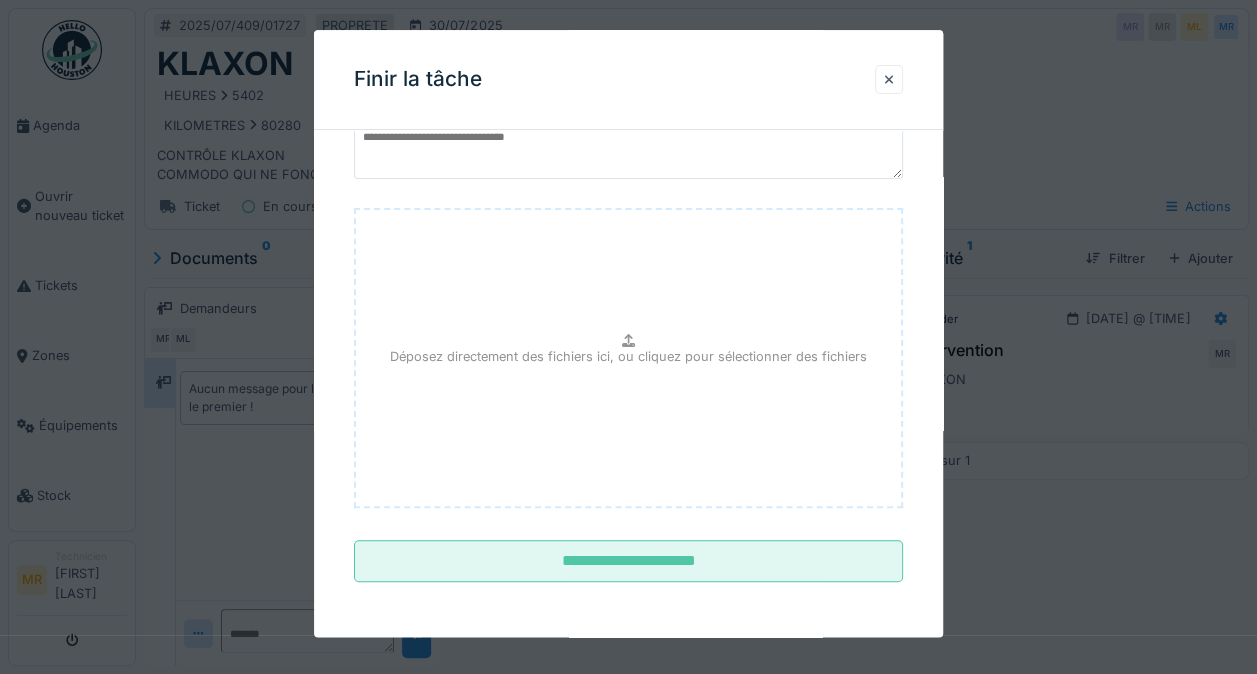 click on "**********" at bounding box center [628, 562] 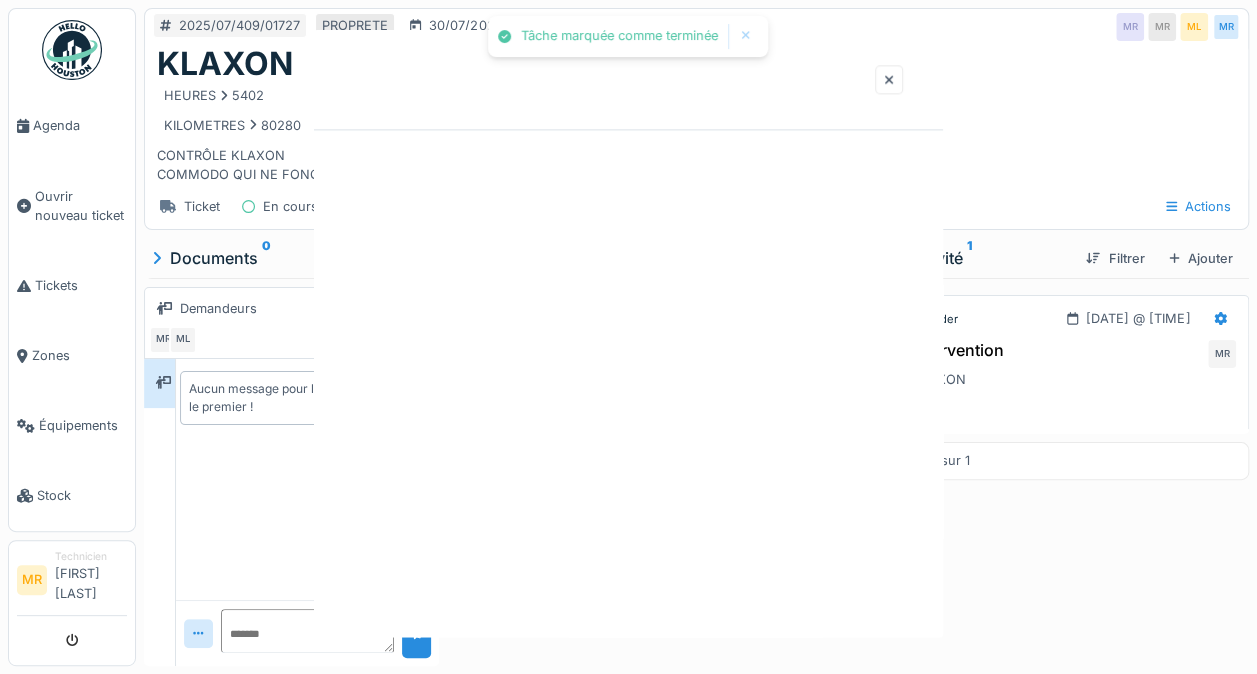 scroll, scrollTop: 0, scrollLeft: 0, axis: both 